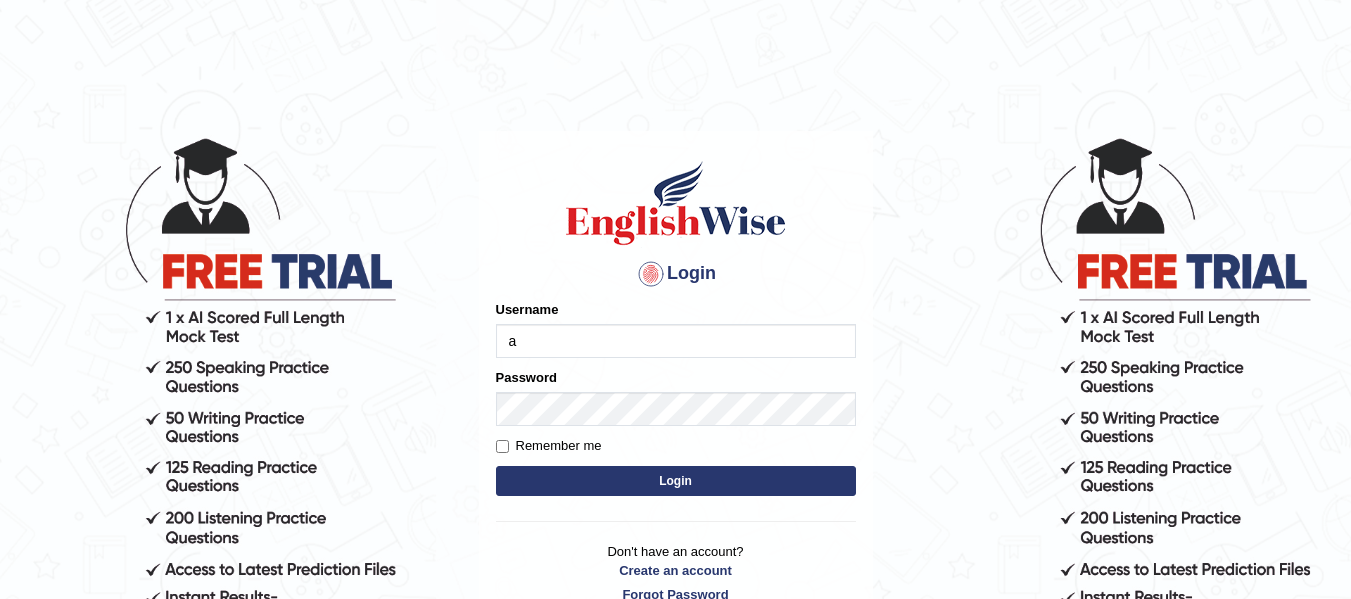 scroll, scrollTop: 0, scrollLeft: 0, axis: both 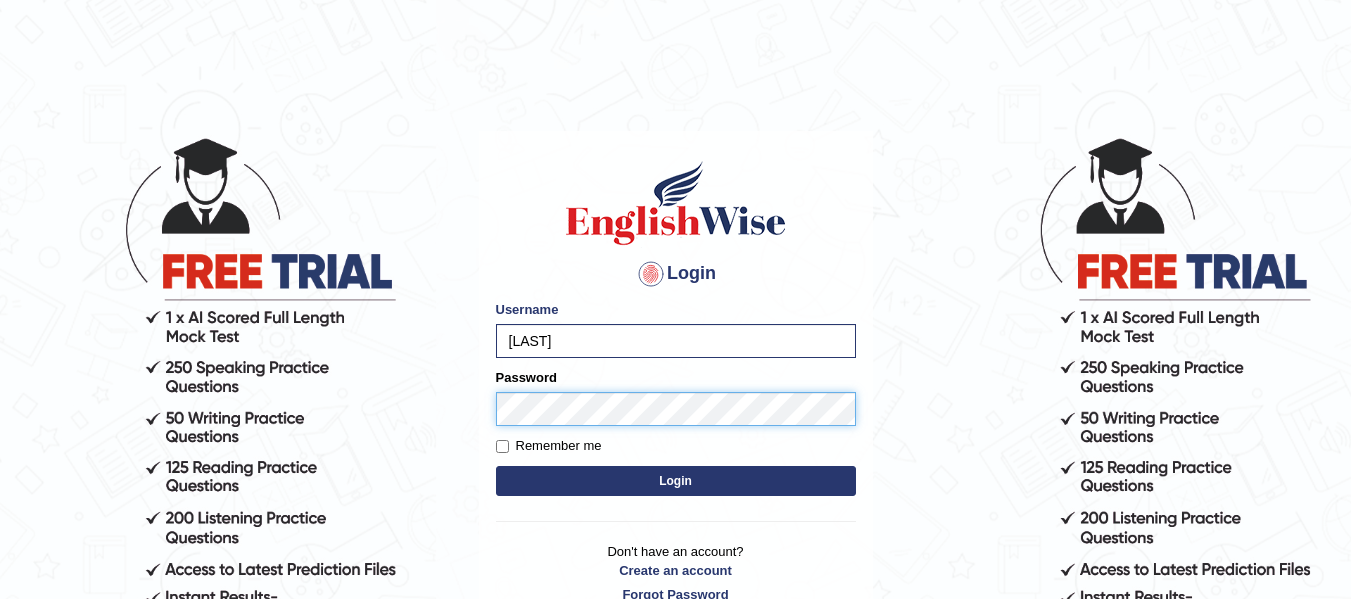click on "Login" at bounding box center (676, 481) 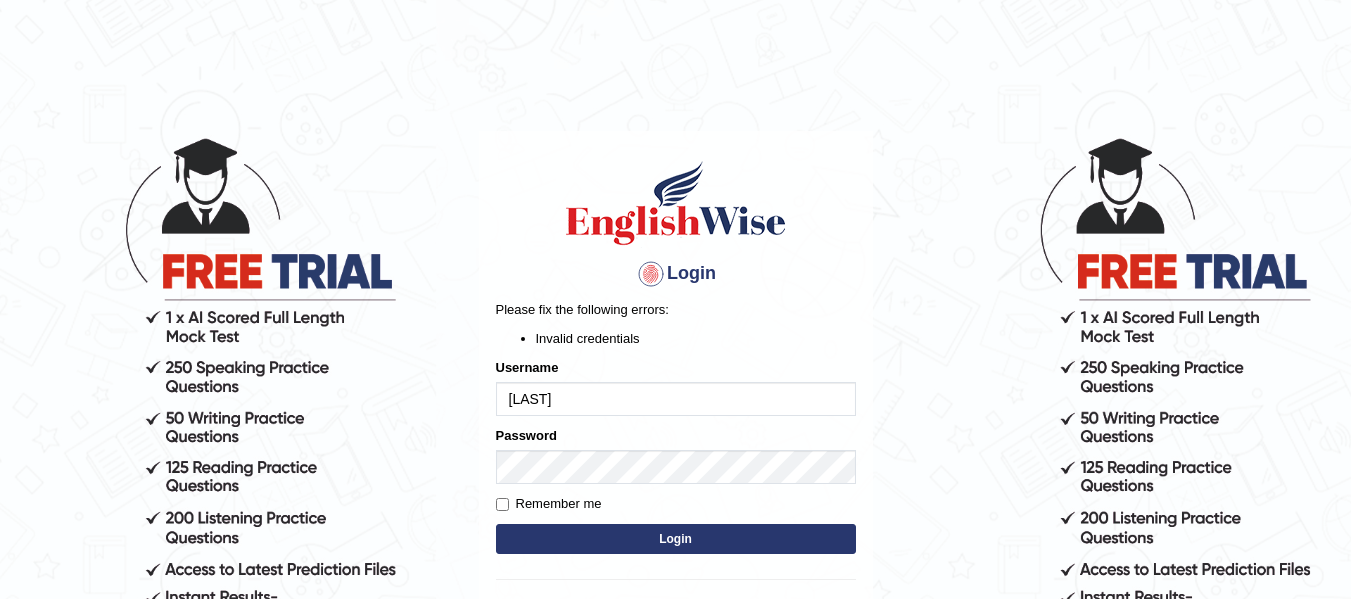 scroll, scrollTop: 0, scrollLeft: 0, axis: both 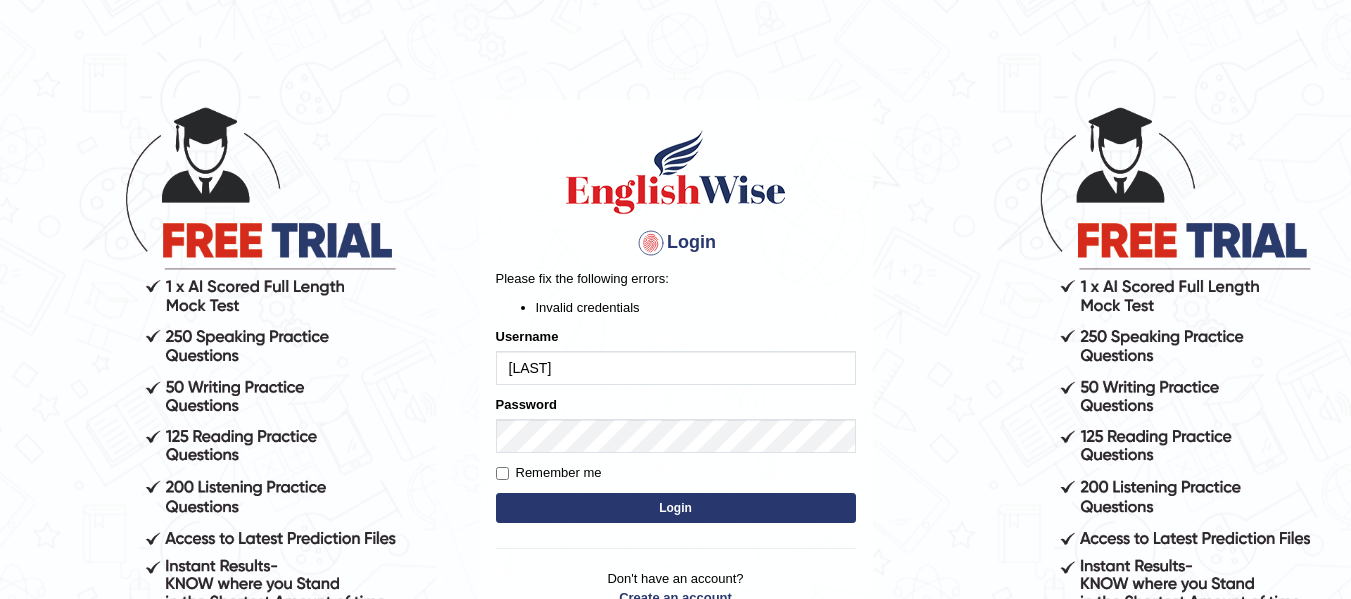 click on "asanabria" at bounding box center (676, 368) 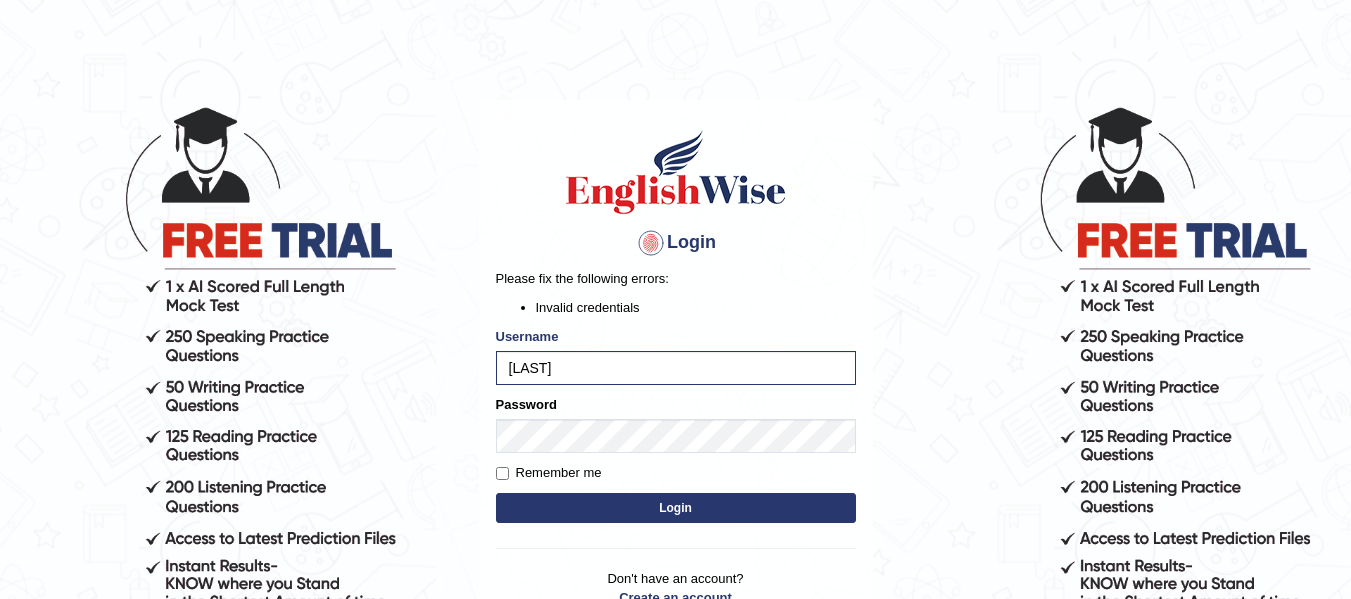 click on "Login" at bounding box center [676, 508] 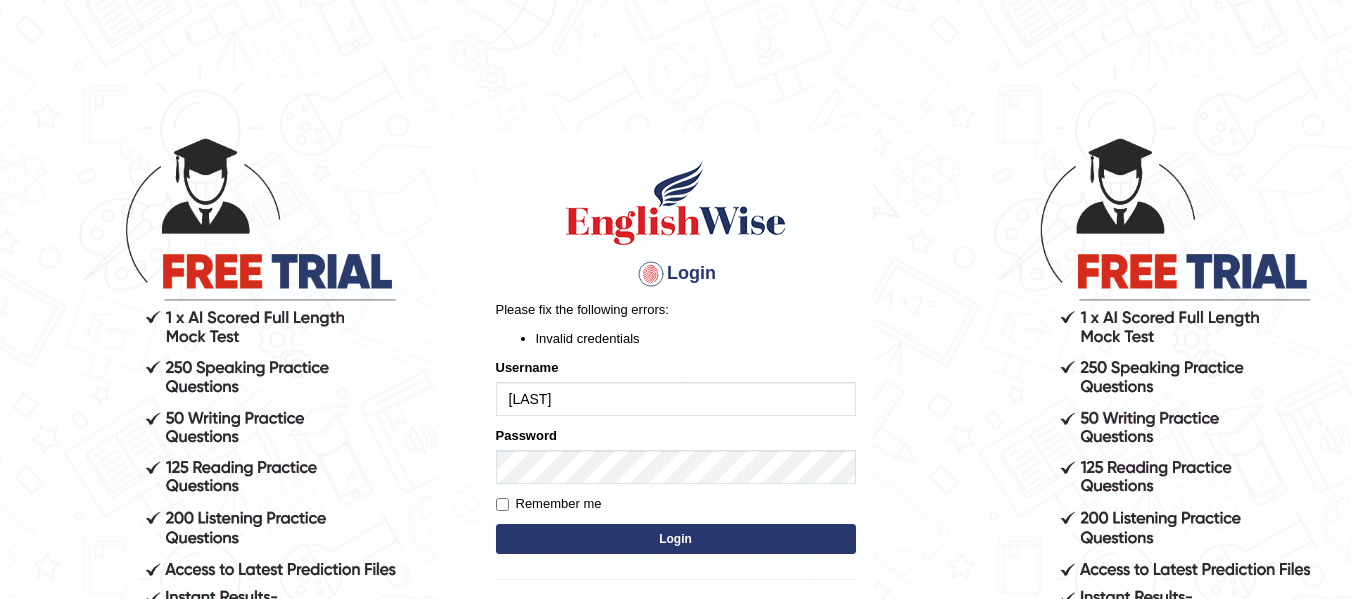scroll, scrollTop: 0, scrollLeft: 0, axis: both 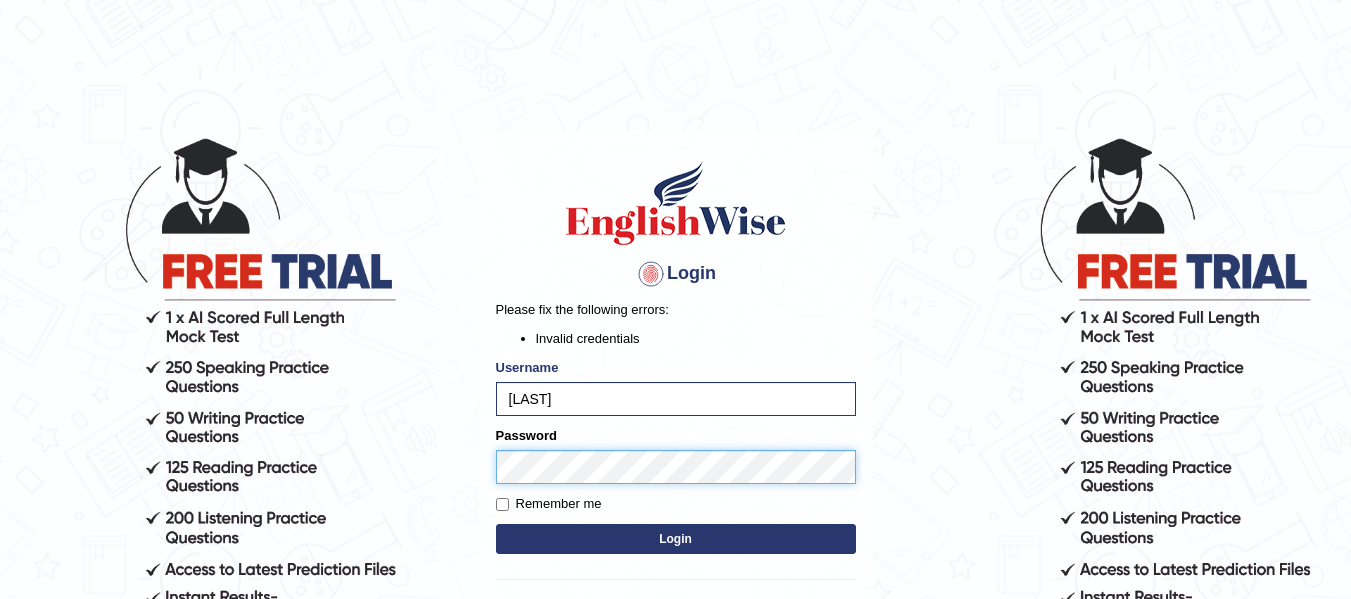 click on "Login" at bounding box center [676, 539] 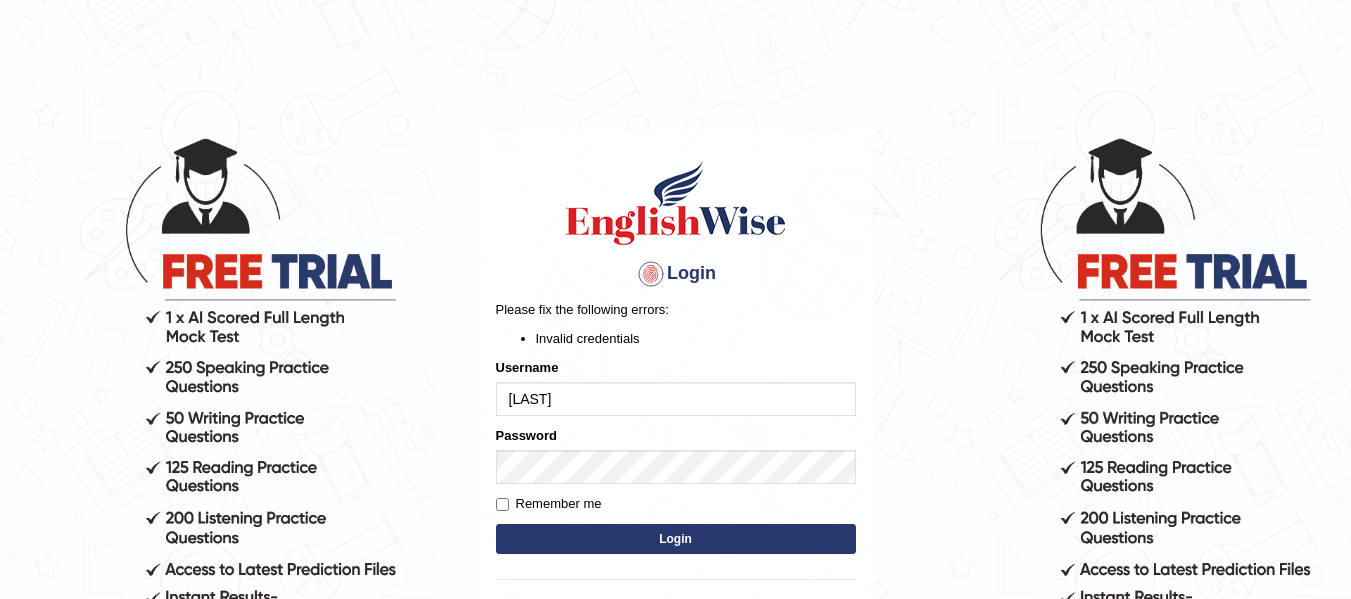 scroll, scrollTop: 0, scrollLeft: 0, axis: both 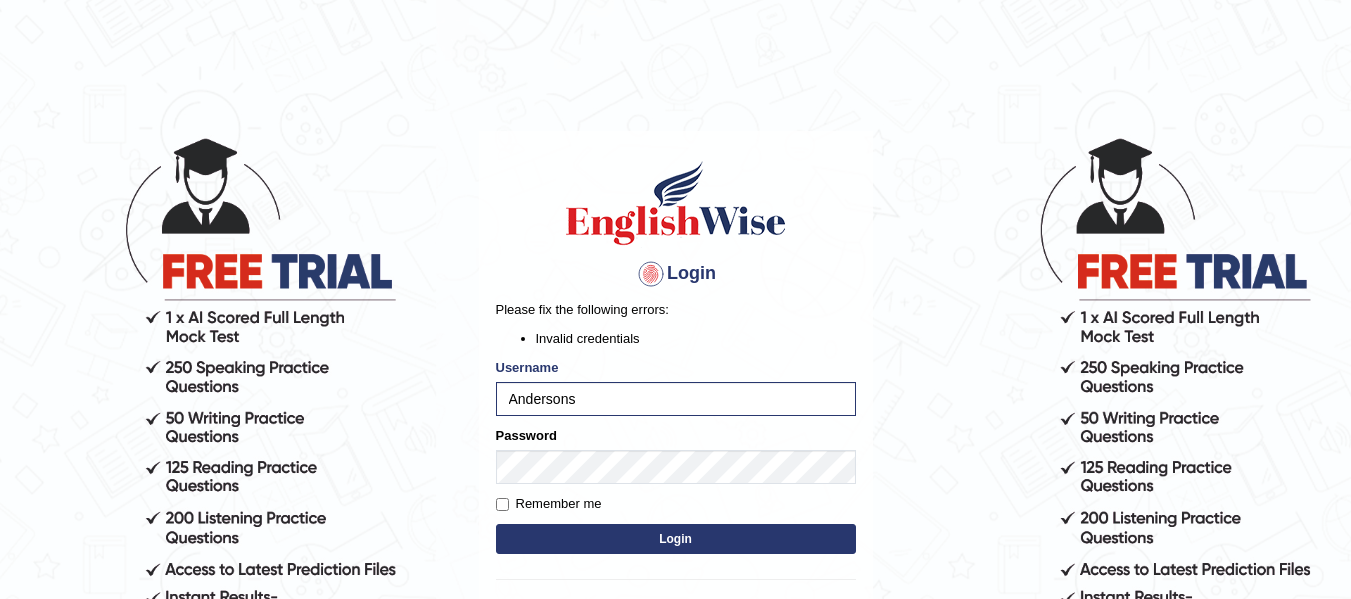 click on "Login" at bounding box center [676, 539] 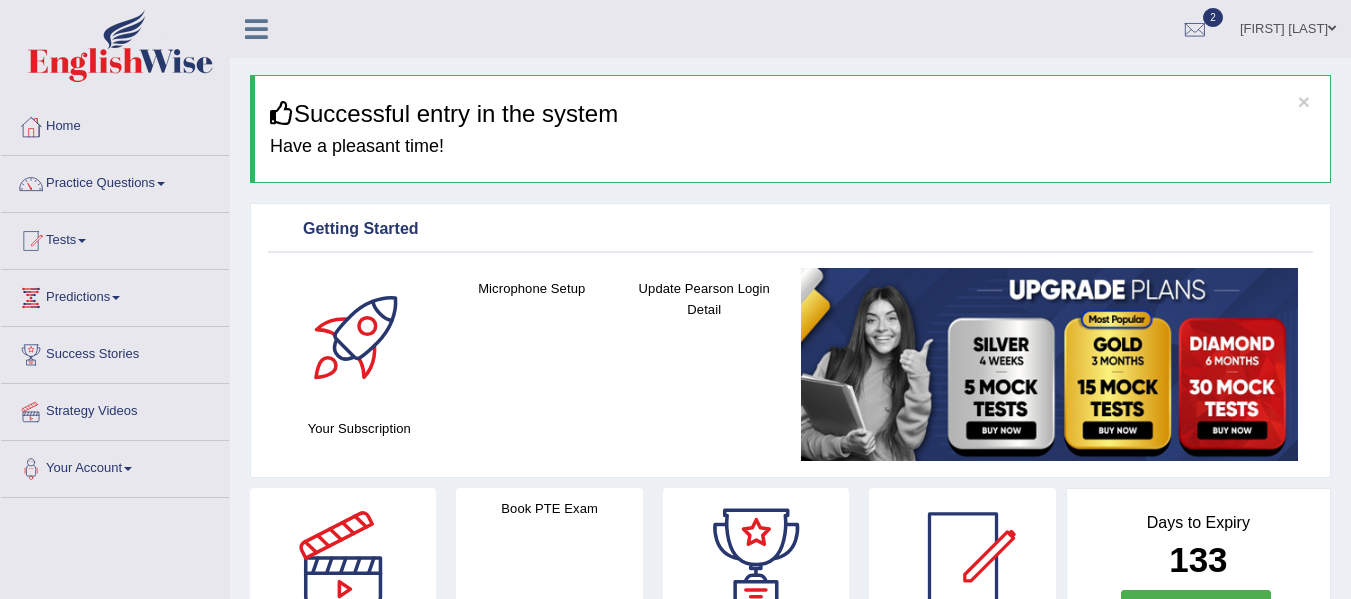 scroll, scrollTop: 135, scrollLeft: 0, axis: vertical 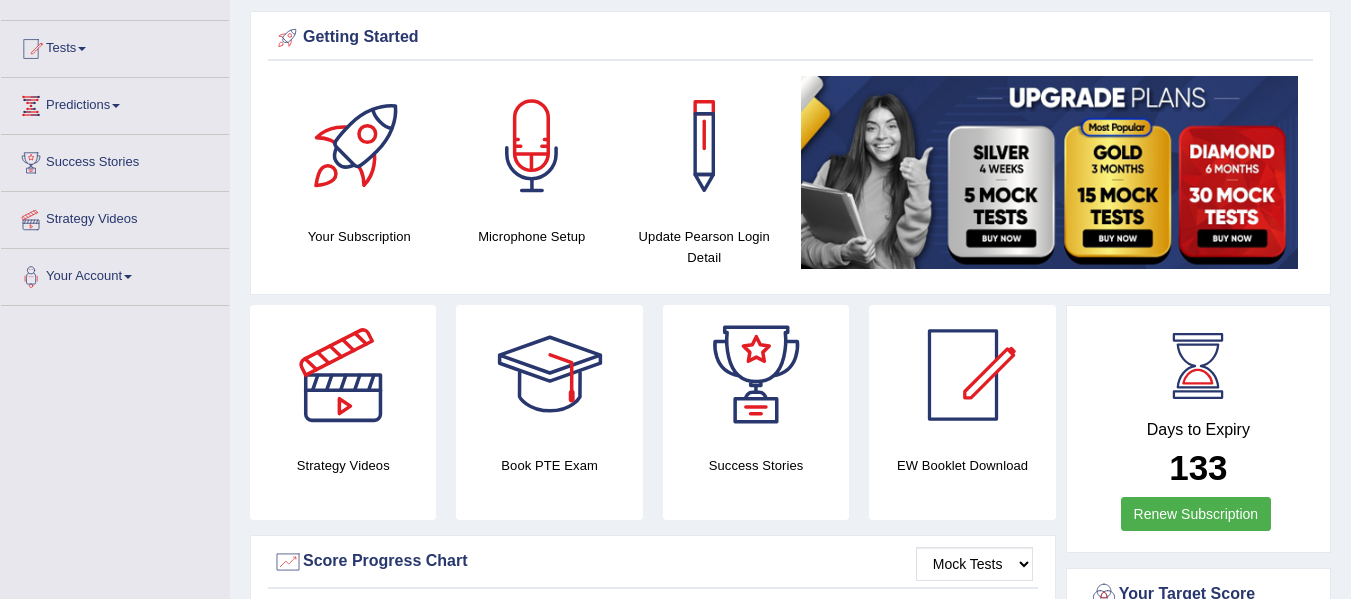 drag, startPoint x: 1349, startPoint y: 133, endPoint x: 1361, endPoint y: 170, distance: 38.8973 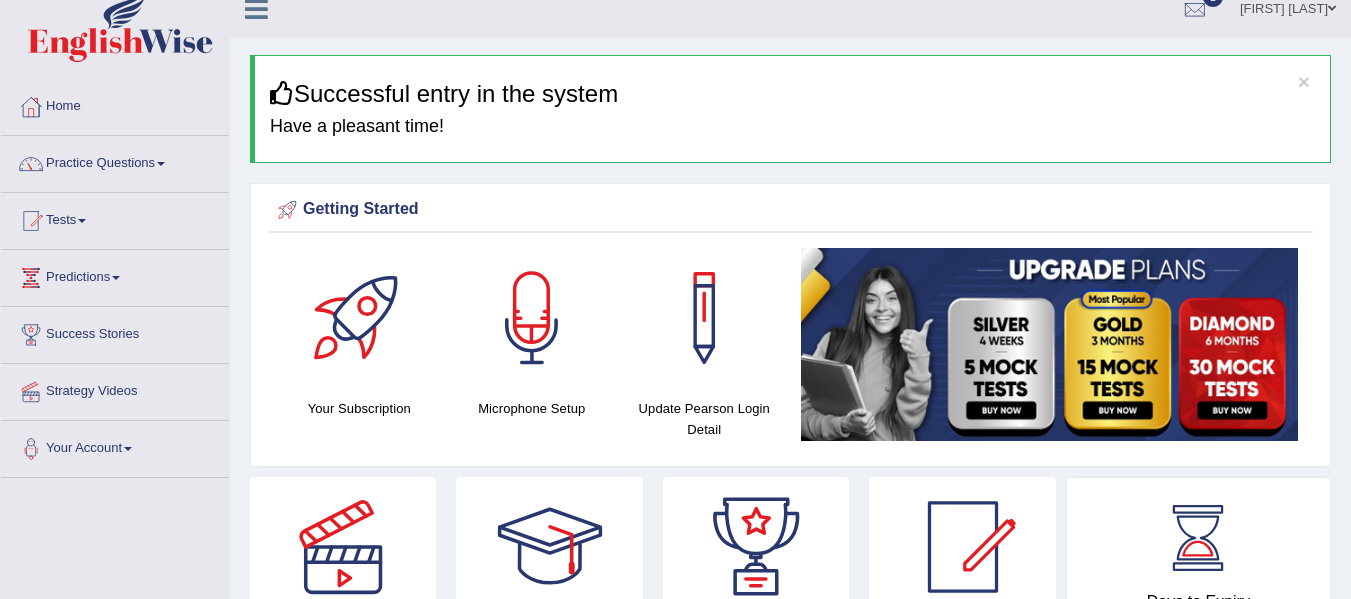 scroll, scrollTop: 0, scrollLeft: 0, axis: both 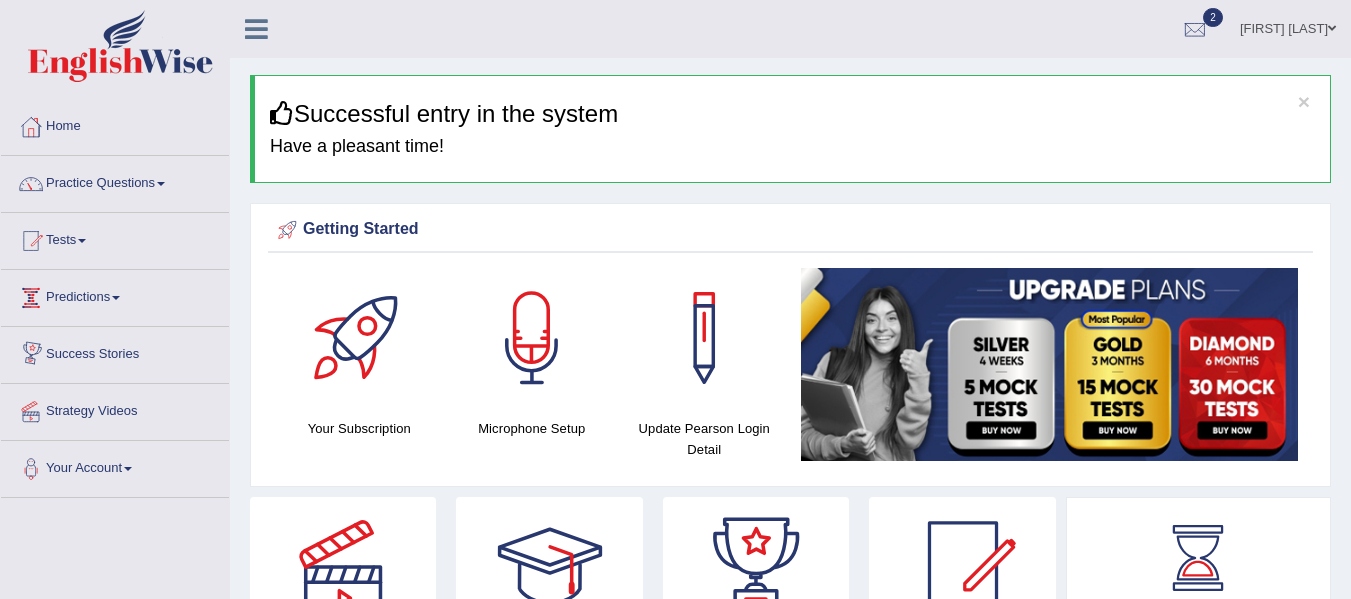 click on "Tests" at bounding box center [115, 238] 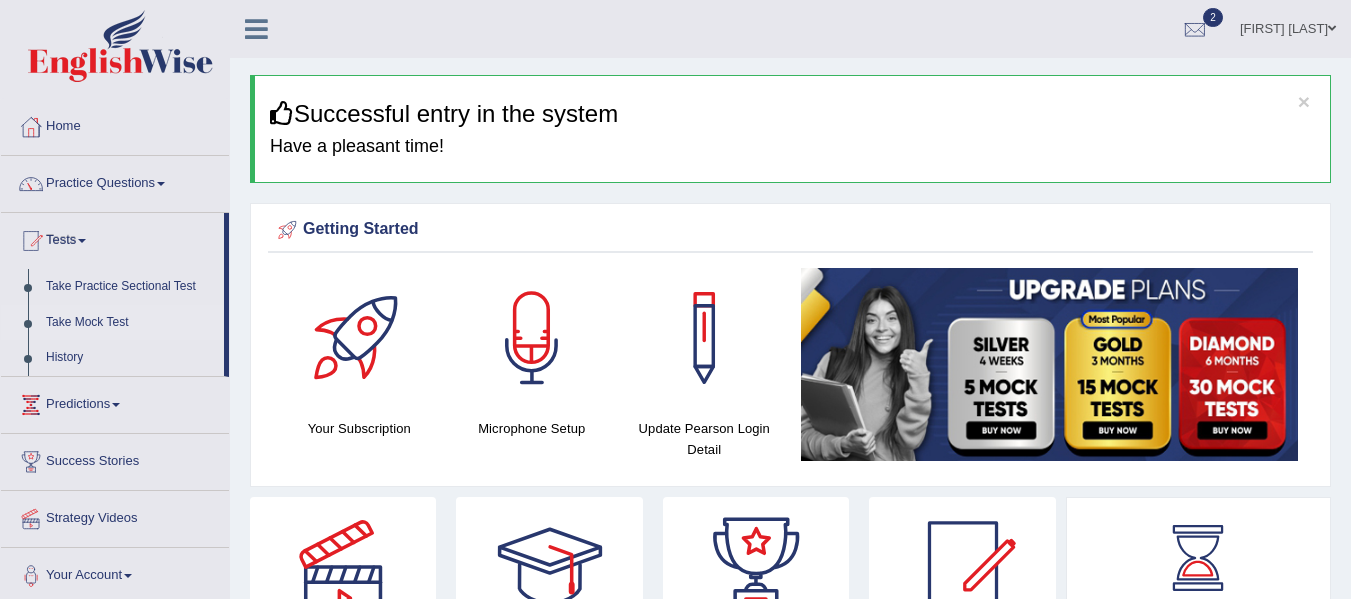 click on "Take Mock Test" at bounding box center [130, 323] 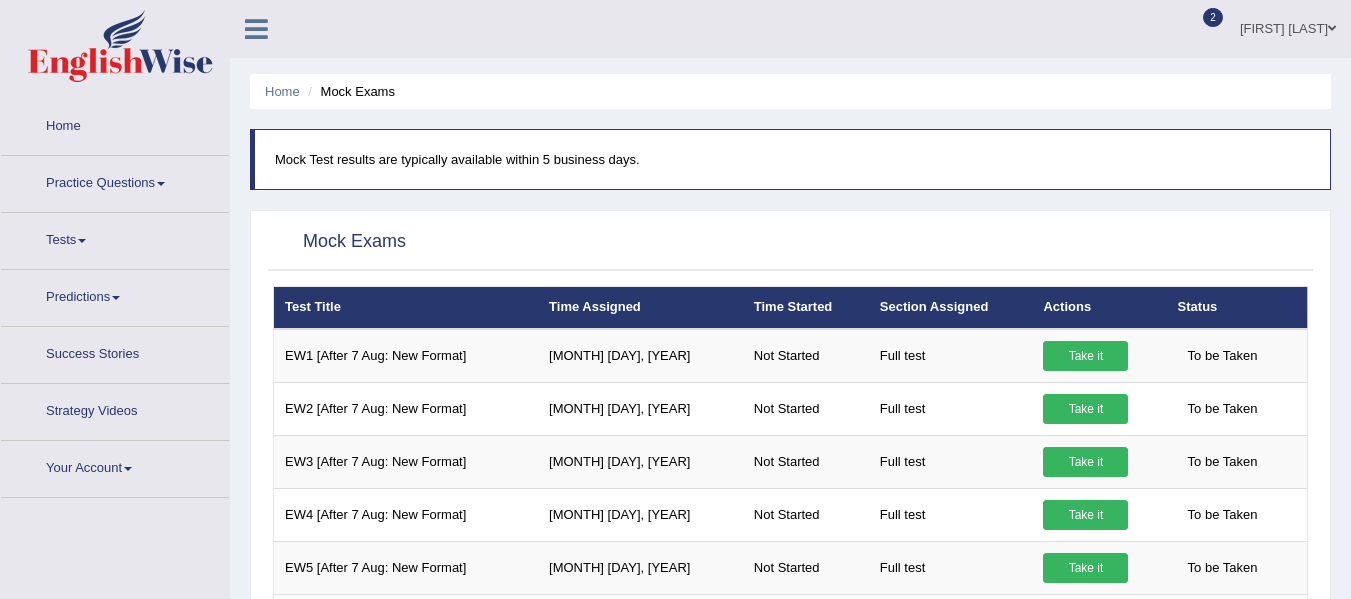 scroll, scrollTop: 0, scrollLeft: 0, axis: both 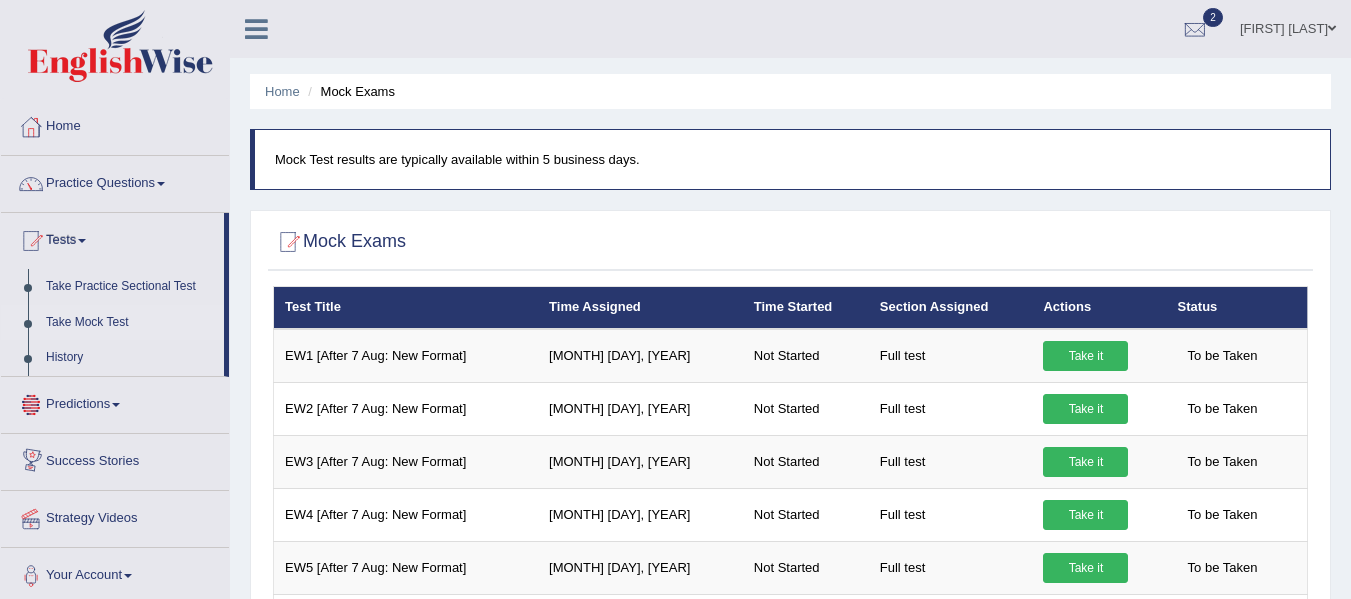 click on "Home" at bounding box center [115, 124] 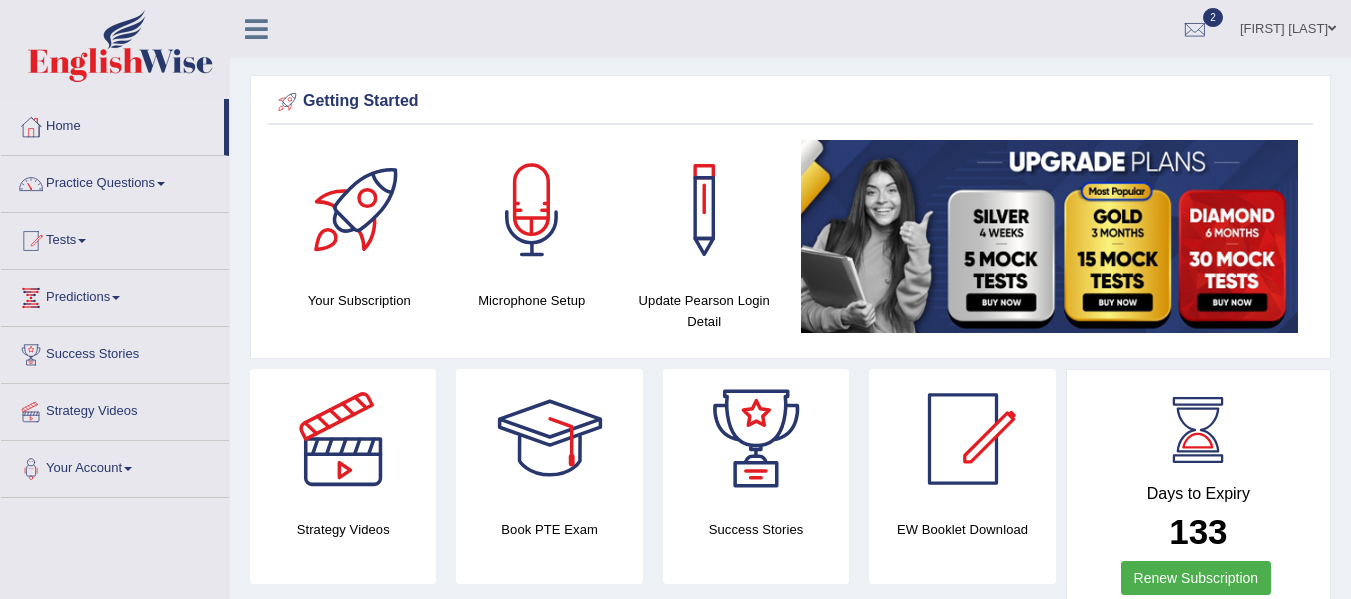 scroll, scrollTop: 314, scrollLeft: 0, axis: vertical 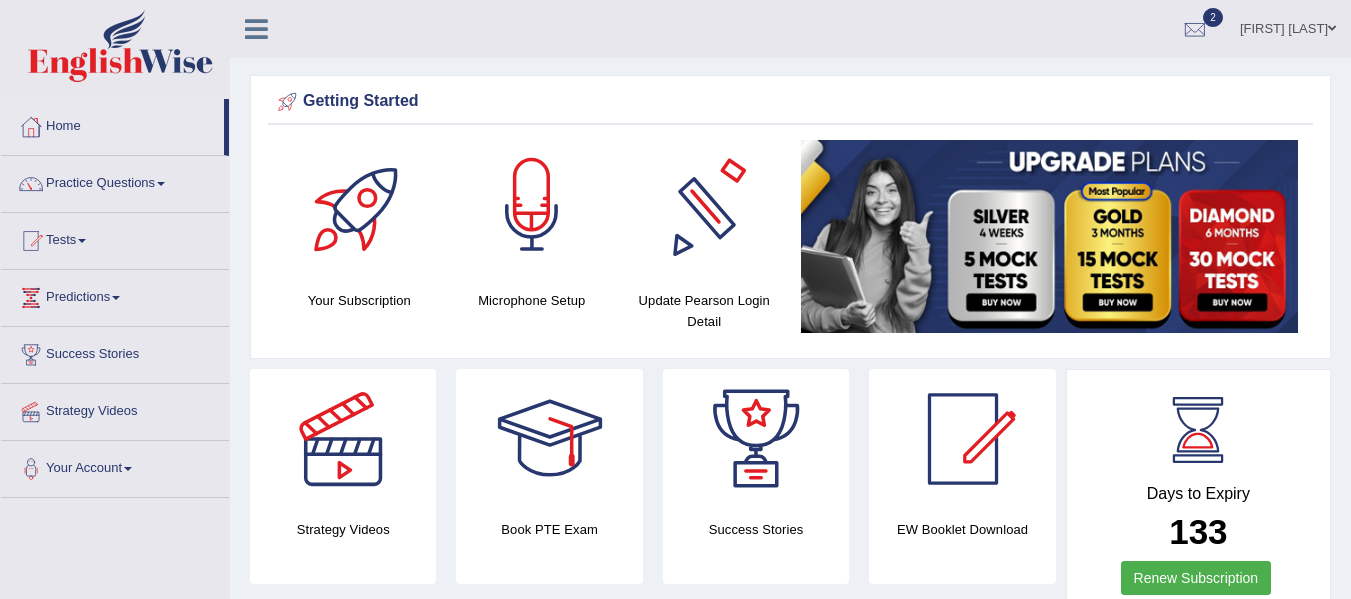 click at bounding box center (532, 210) 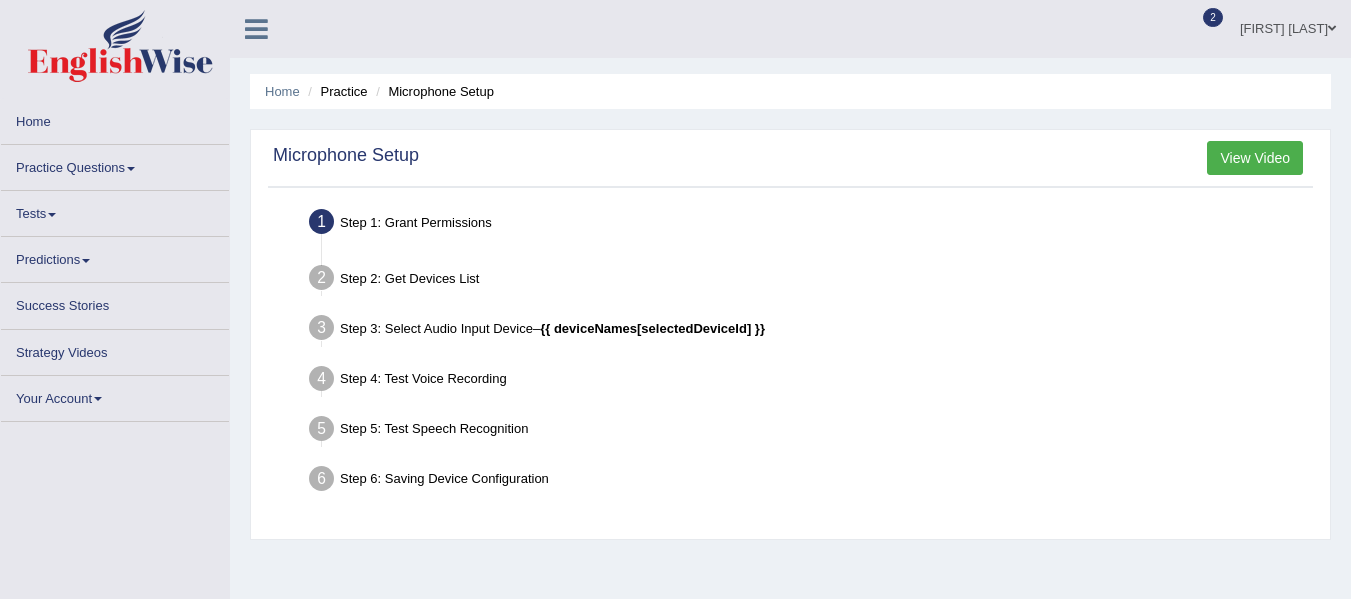 scroll, scrollTop: 0, scrollLeft: 0, axis: both 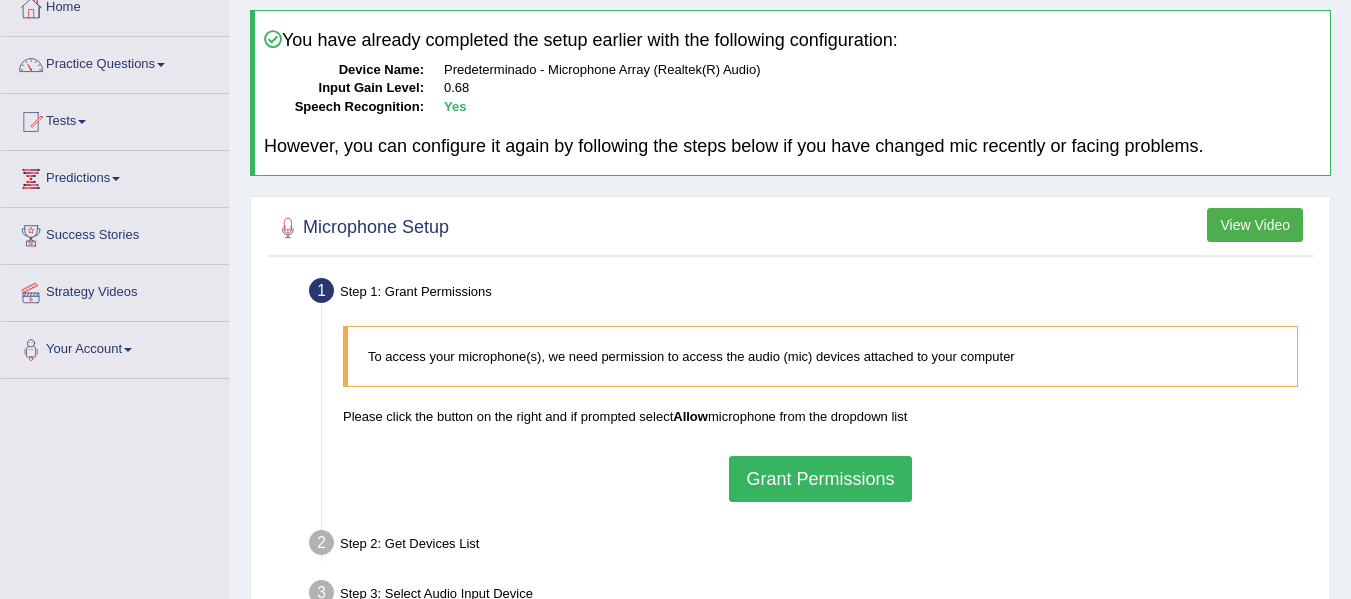 click on "Grant Permissions" at bounding box center (820, 479) 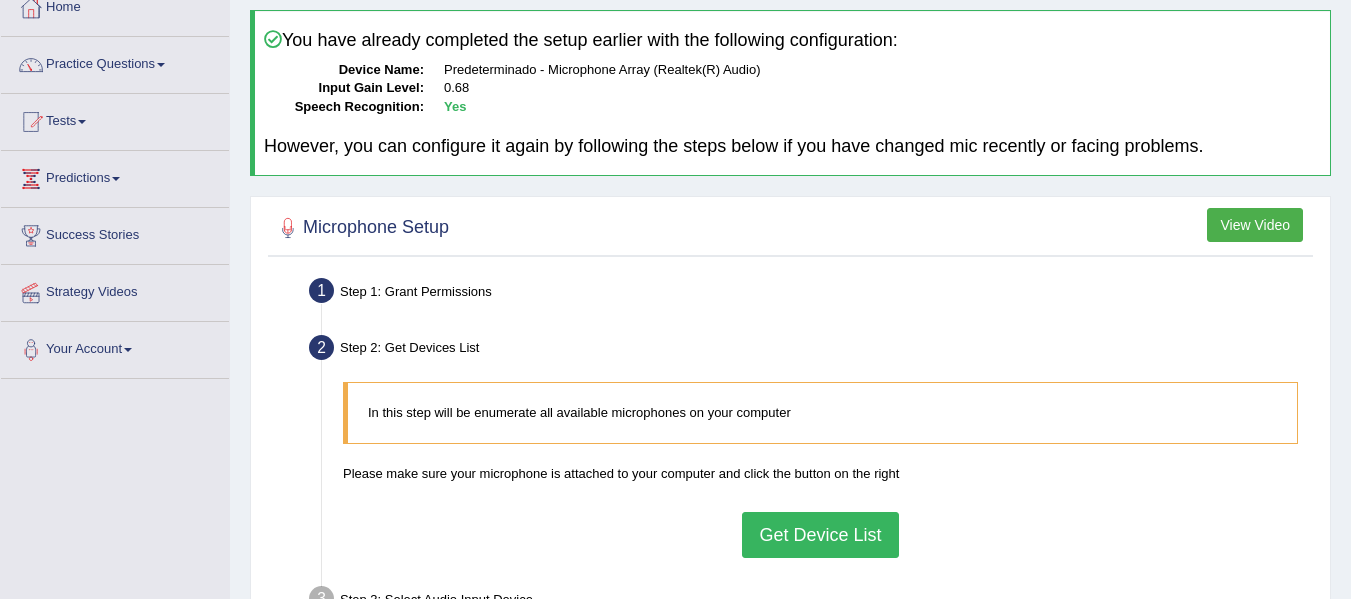 click on "Get Device List" at bounding box center (820, 535) 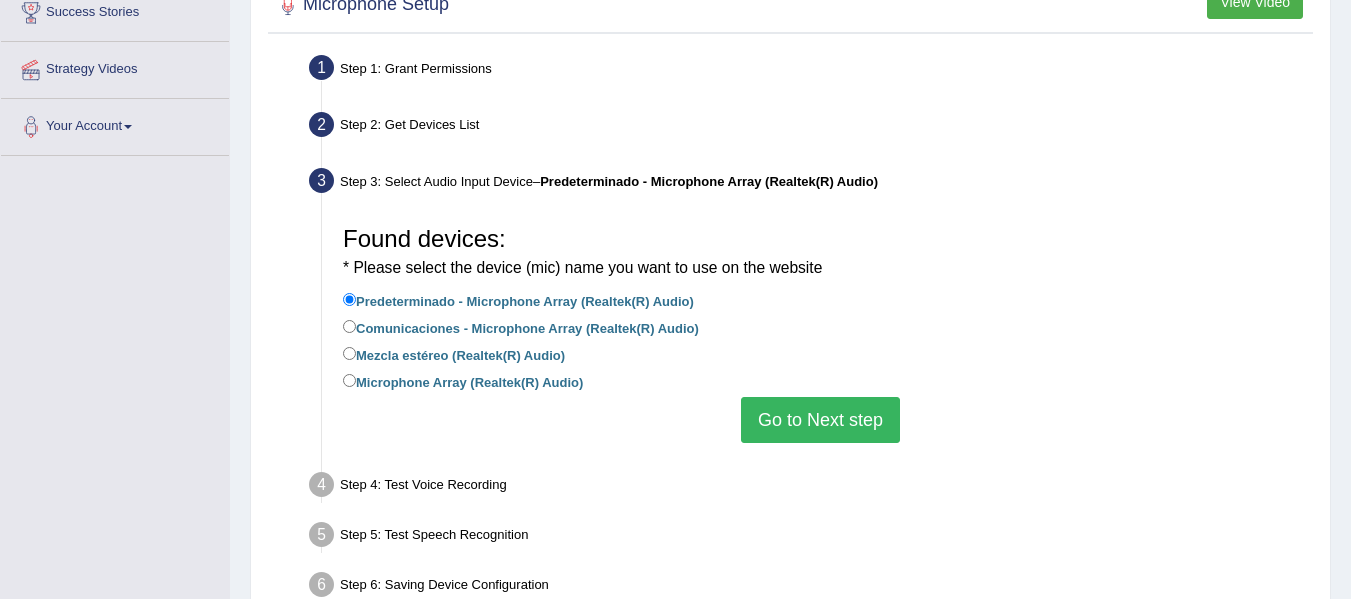 scroll, scrollTop: 365, scrollLeft: 0, axis: vertical 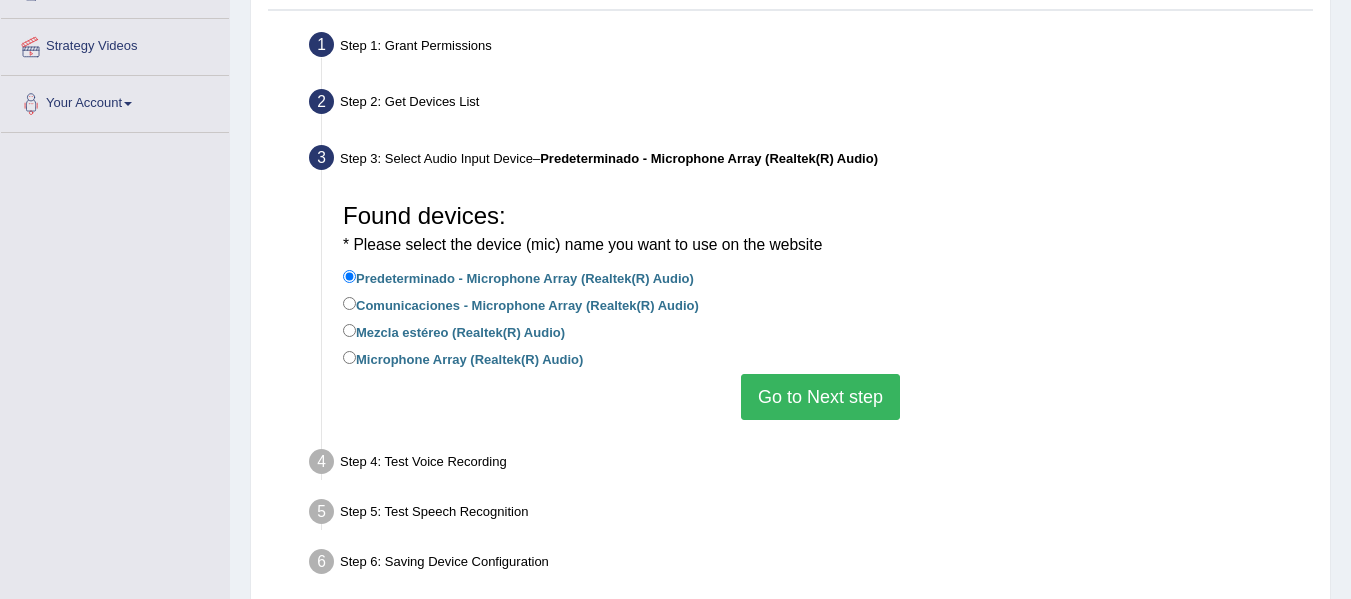 click on "Go to Next step" at bounding box center (820, 397) 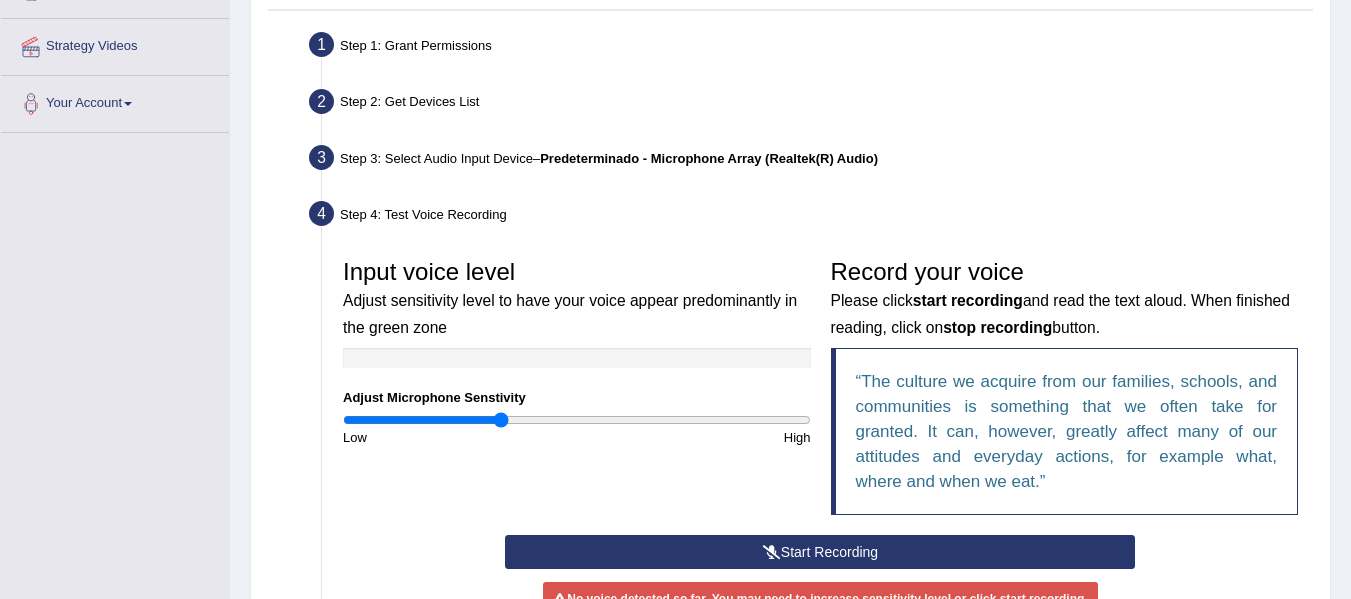 click at bounding box center [772, 552] 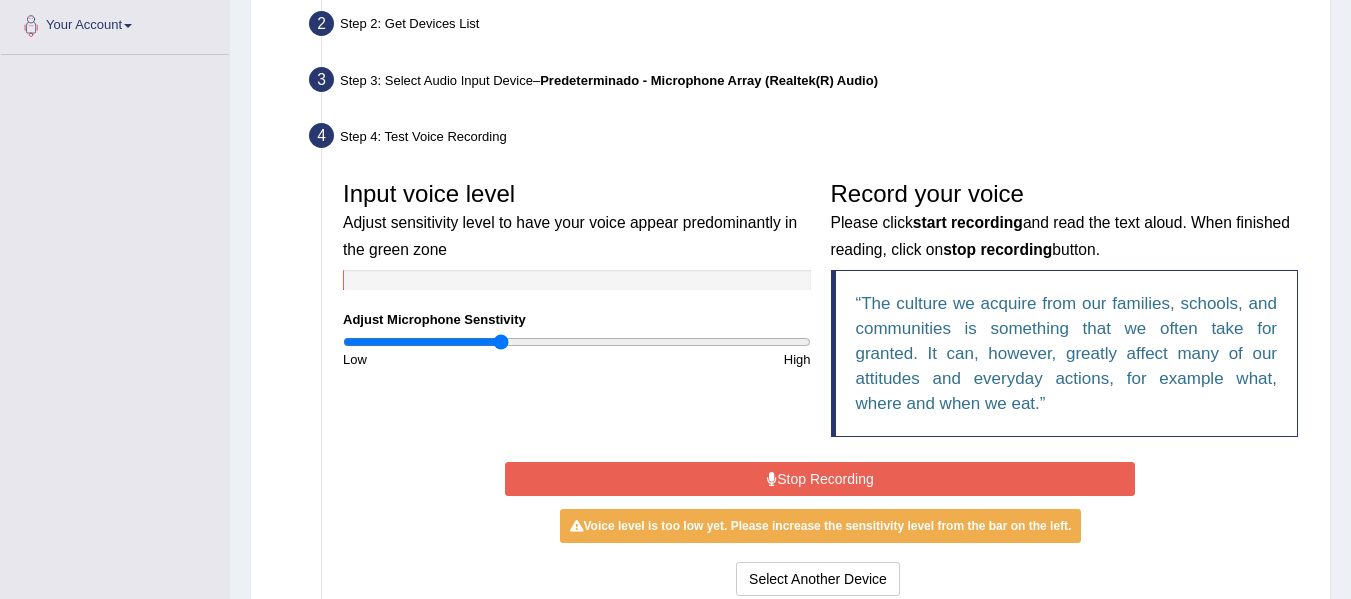 scroll, scrollTop: 445, scrollLeft: 0, axis: vertical 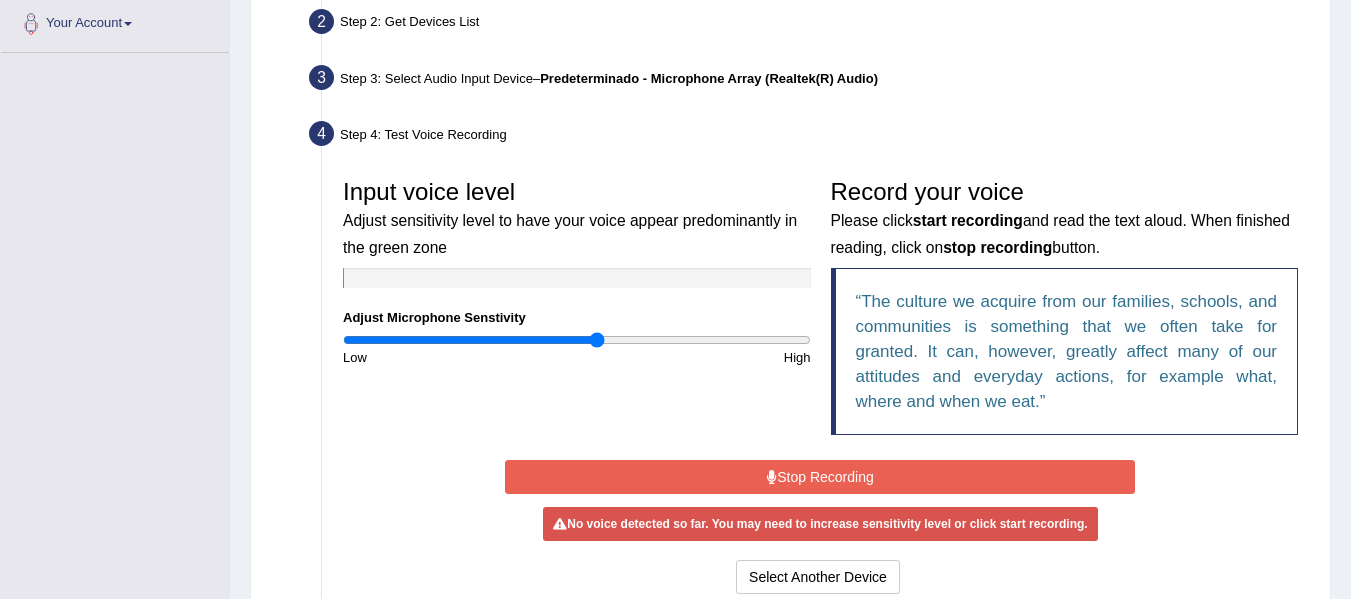 drag, startPoint x: 499, startPoint y: 337, endPoint x: 599, endPoint y: 345, distance: 100.31949 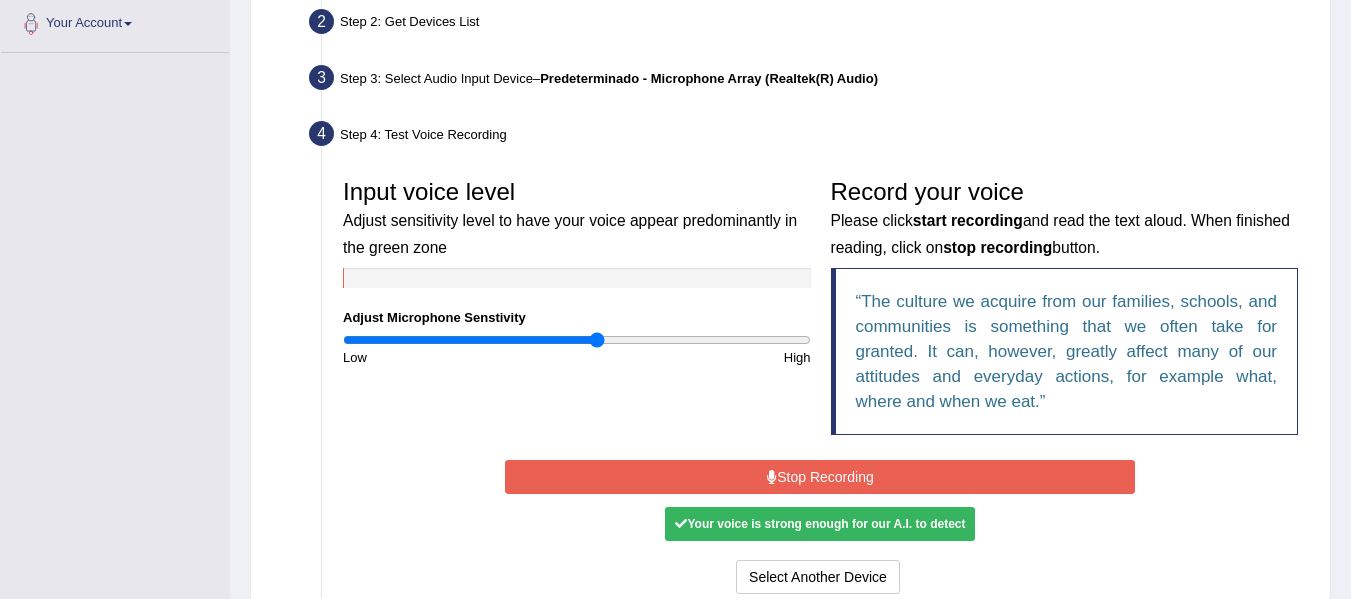 click on "Stop Recording" at bounding box center (820, 477) 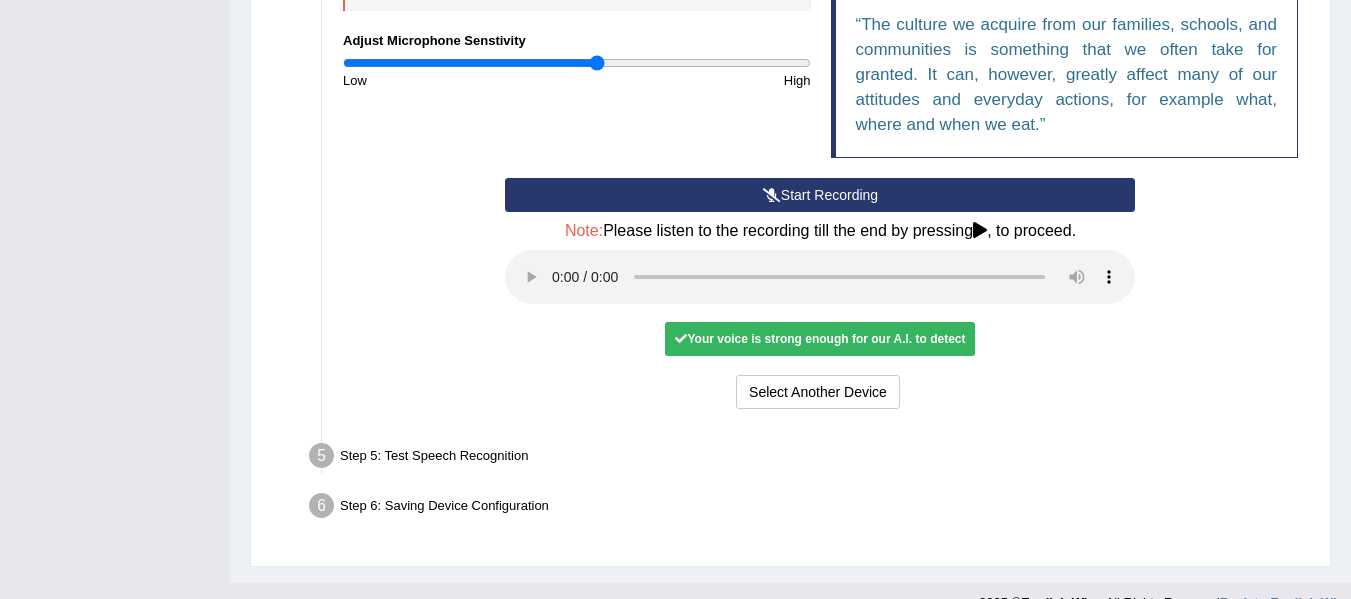scroll, scrollTop: 756, scrollLeft: 0, axis: vertical 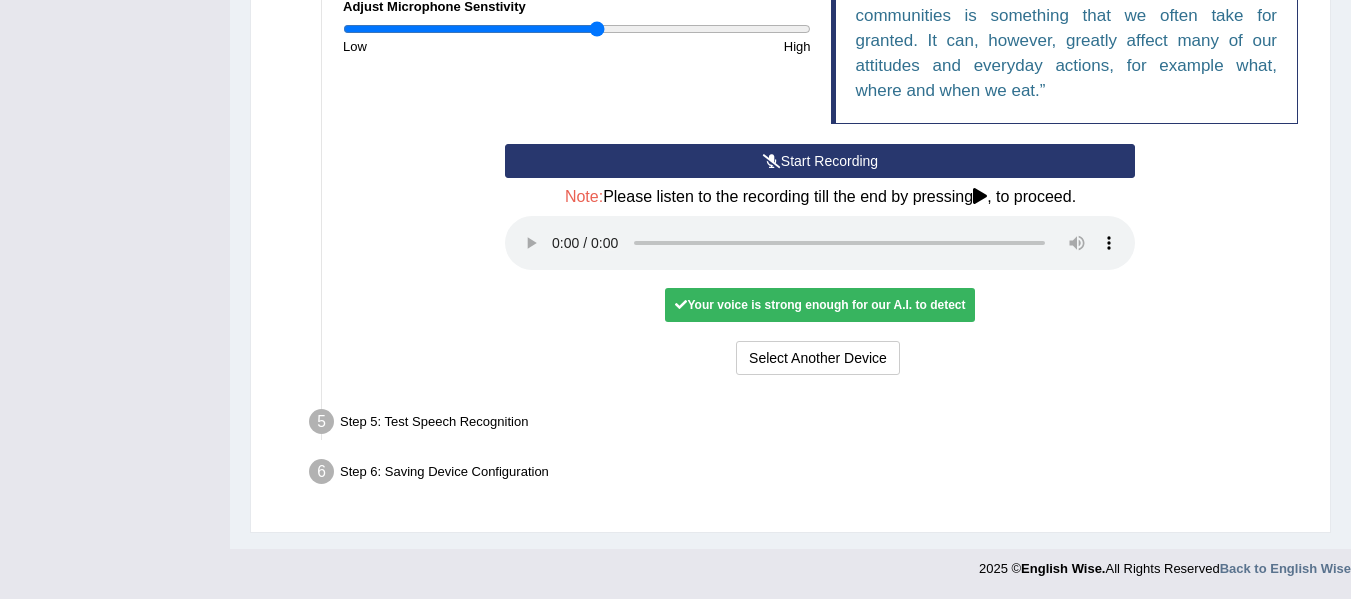 click on "Your voice is strong enough for our A.I. to detect" at bounding box center (820, 305) 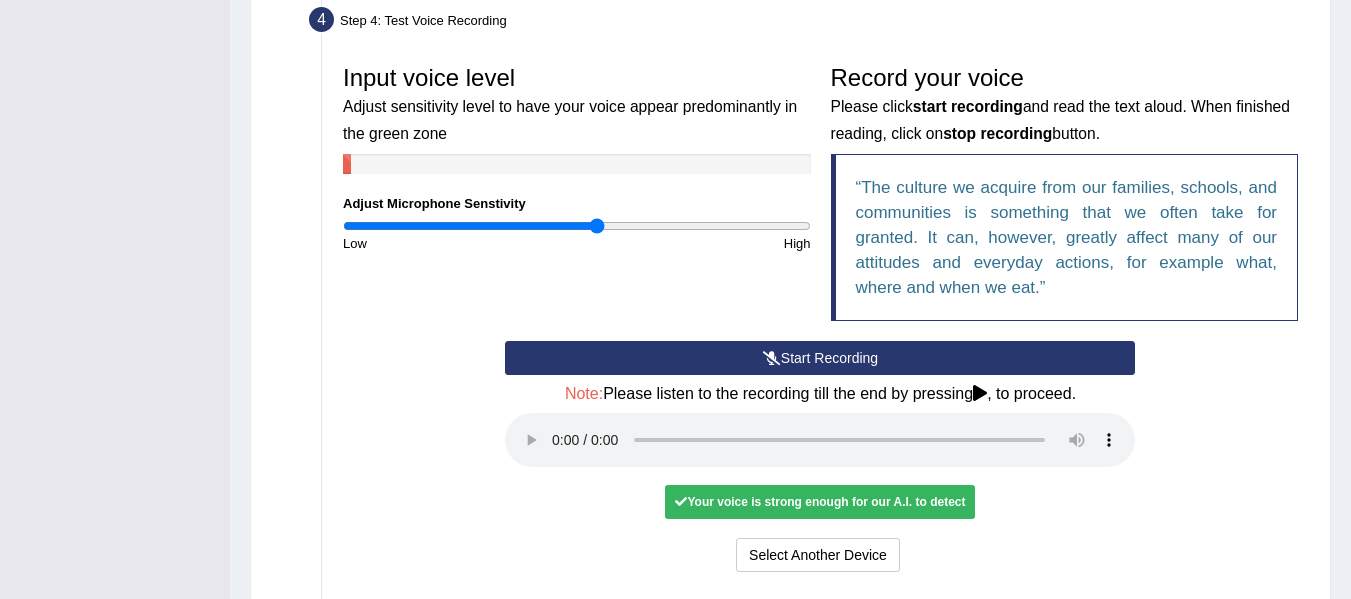 scroll, scrollTop: 571, scrollLeft: 0, axis: vertical 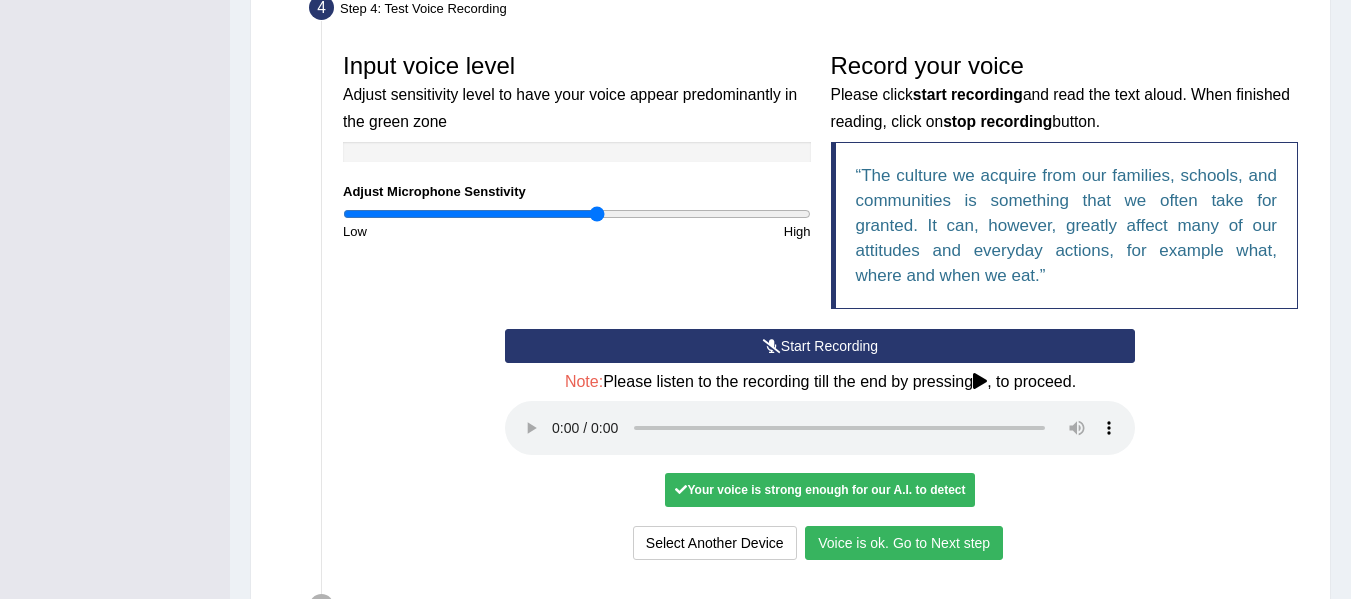 type 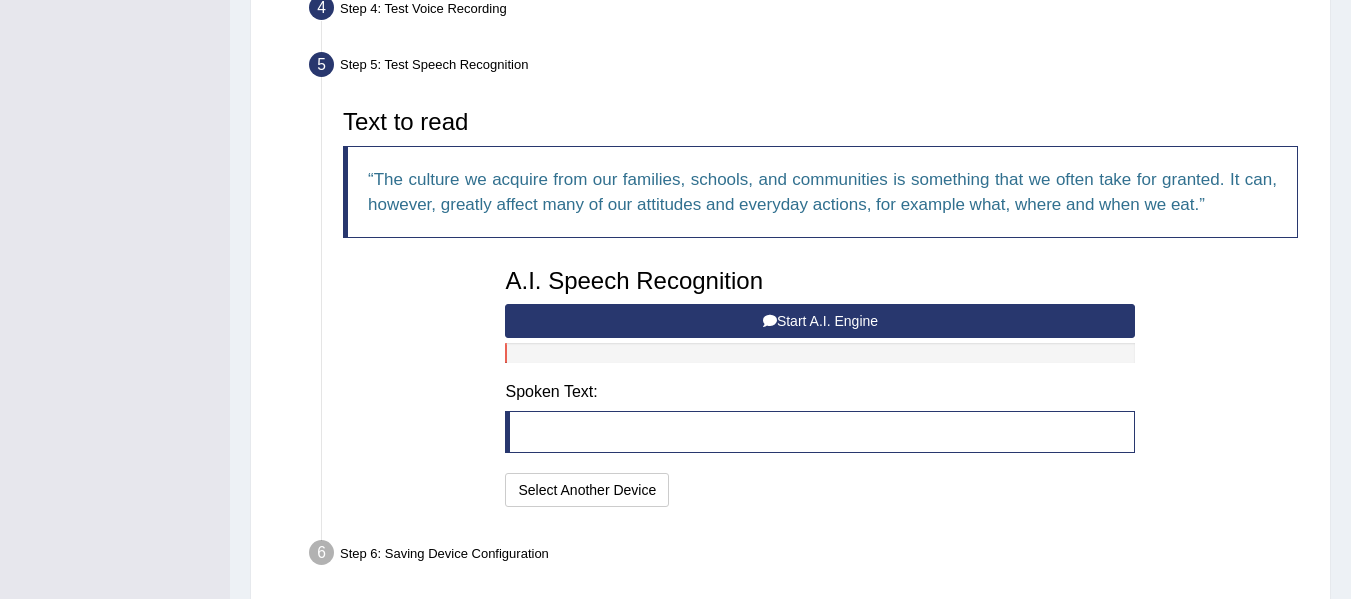click on "Start A.I. Engine" at bounding box center [820, 321] 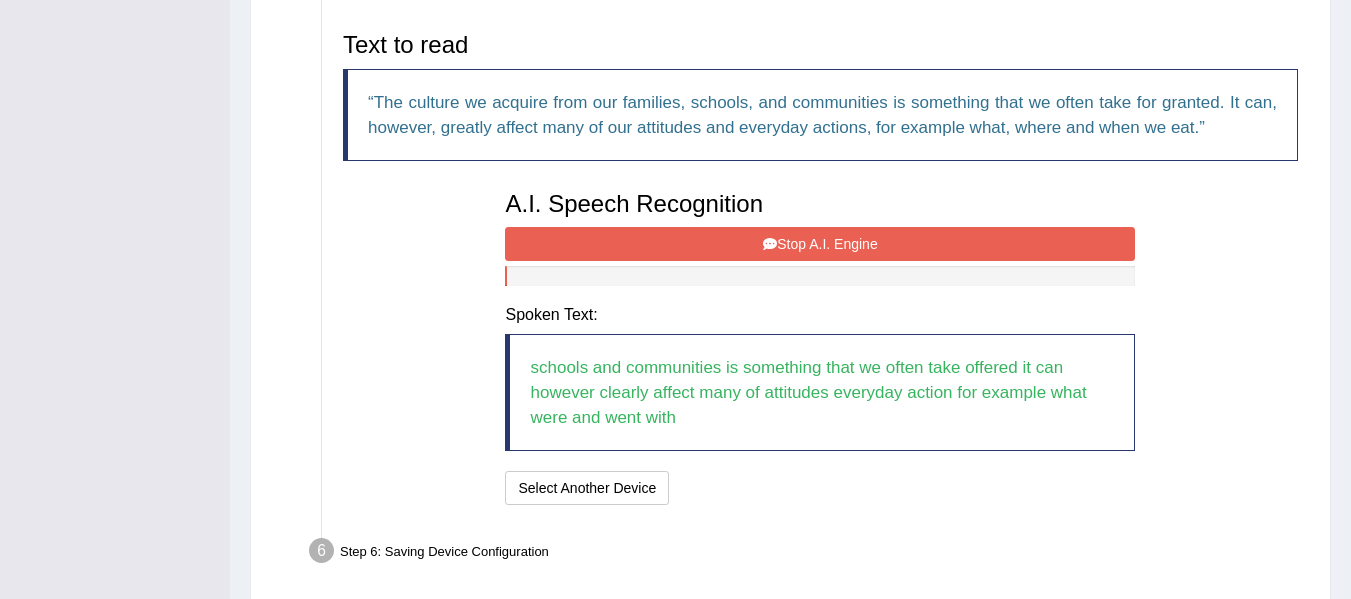 scroll, scrollTop: 727, scrollLeft: 0, axis: vertical 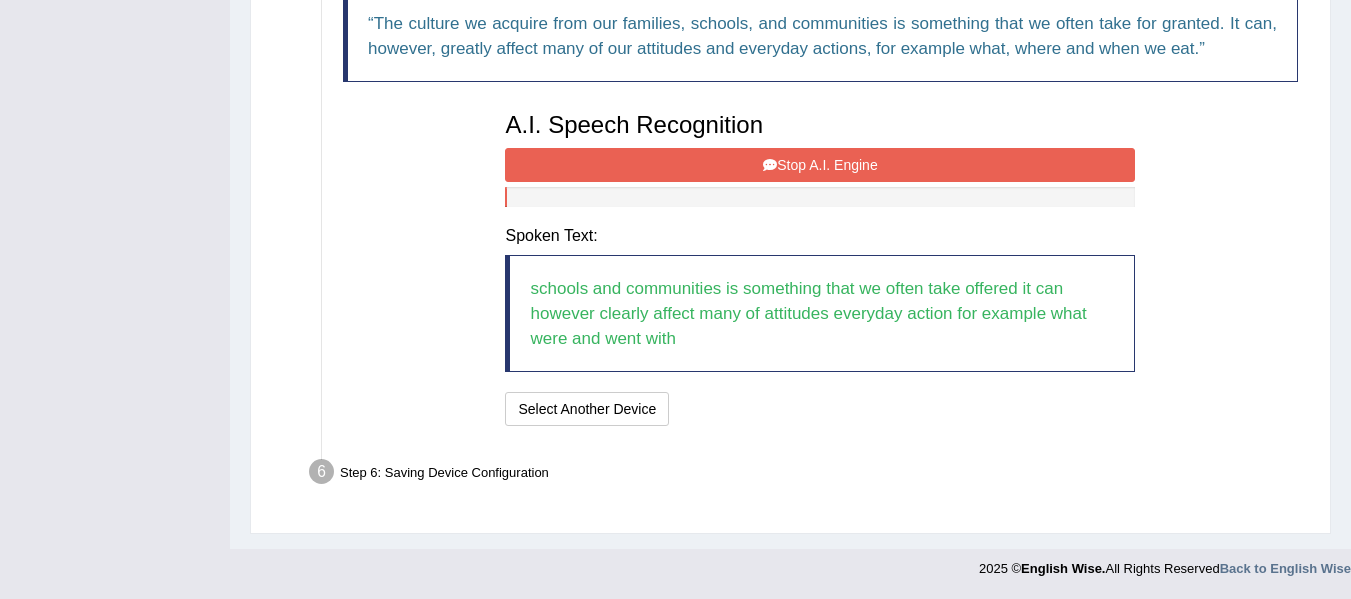 click on "Stop A.I. Engine" at bounding box center [820, 165] 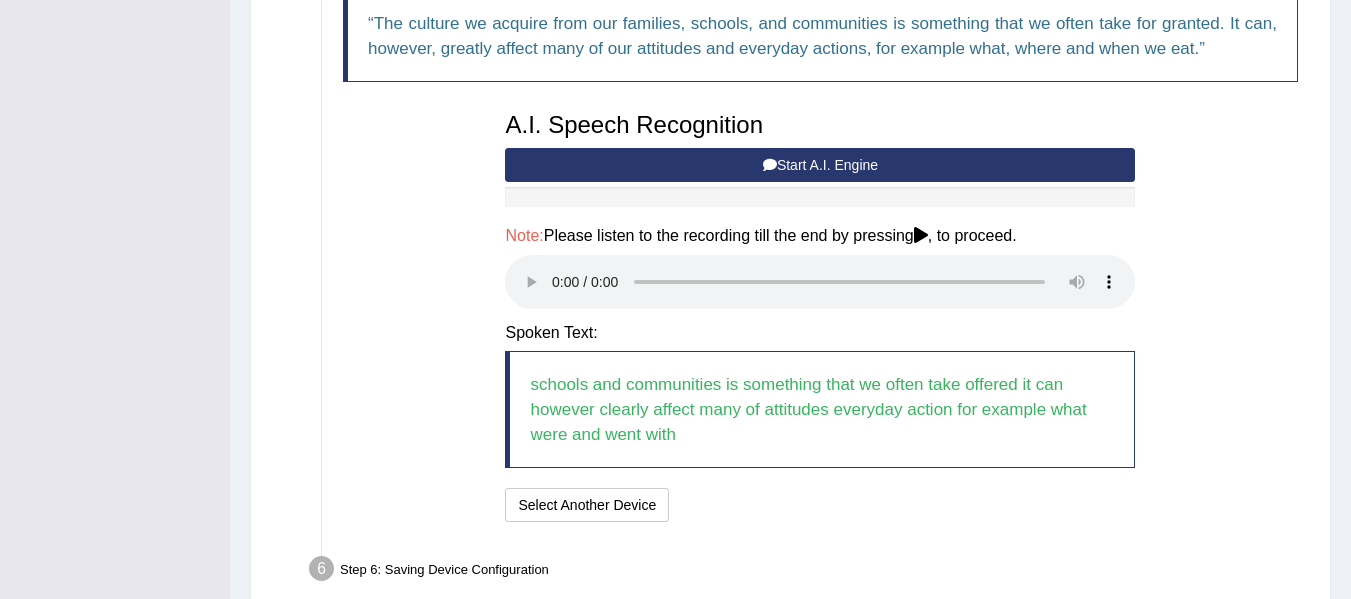 type 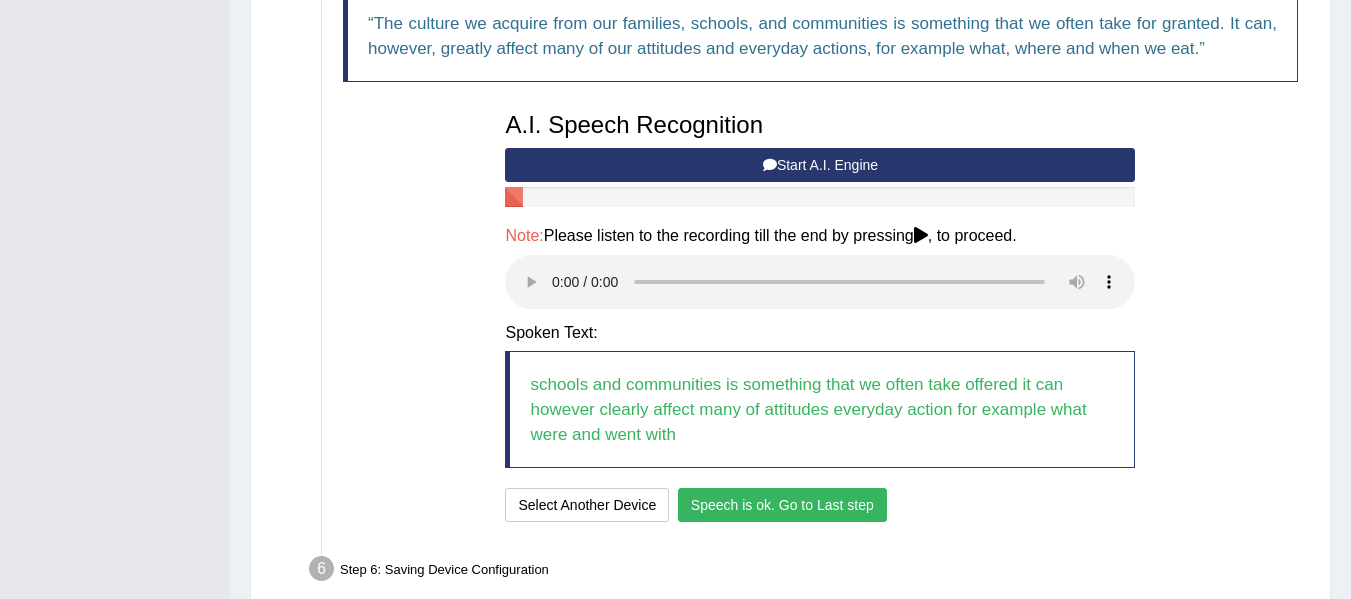 click on "Speech is ok. Go to Last step" at bounding box center [782, 505] 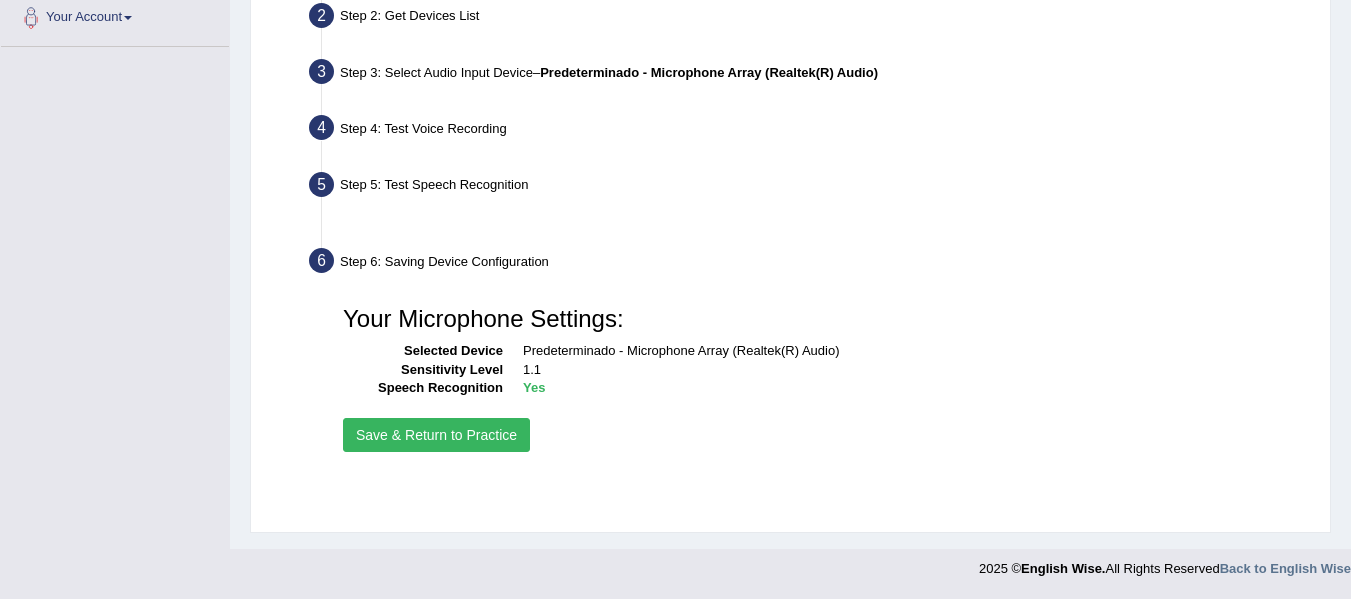 scroll, scrollTop: 451, scrollLeft: 0, axis: vertical 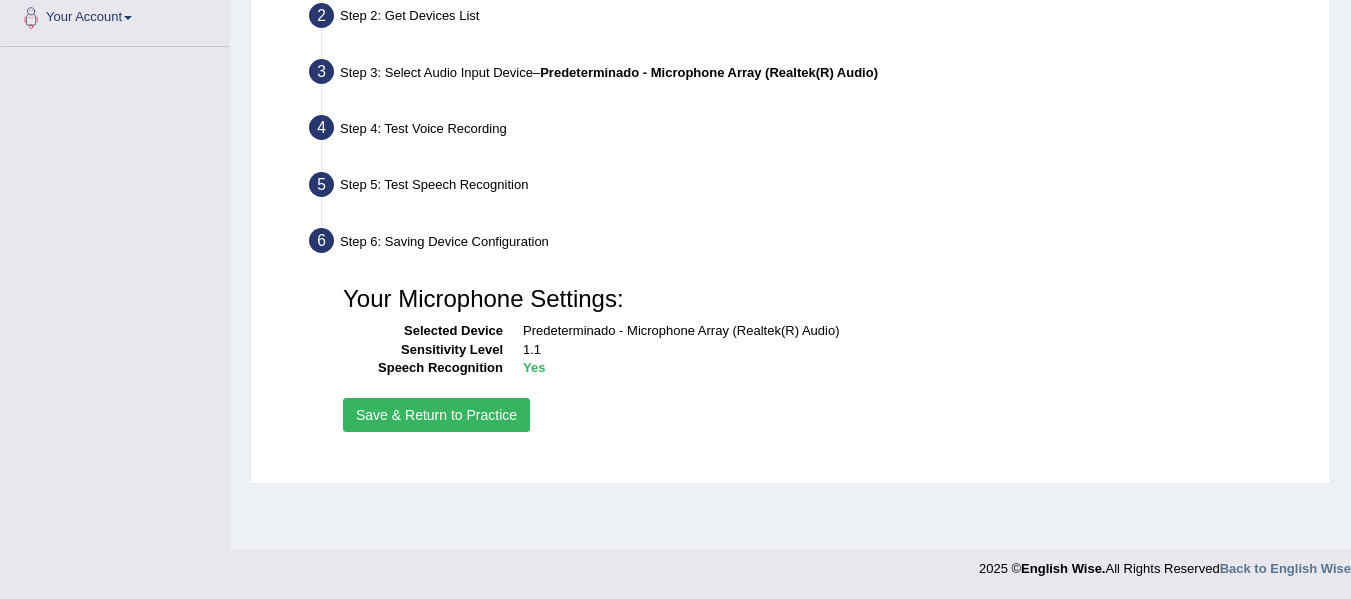 click on "Save & Return to Practice" at bounding box center [436, 415] 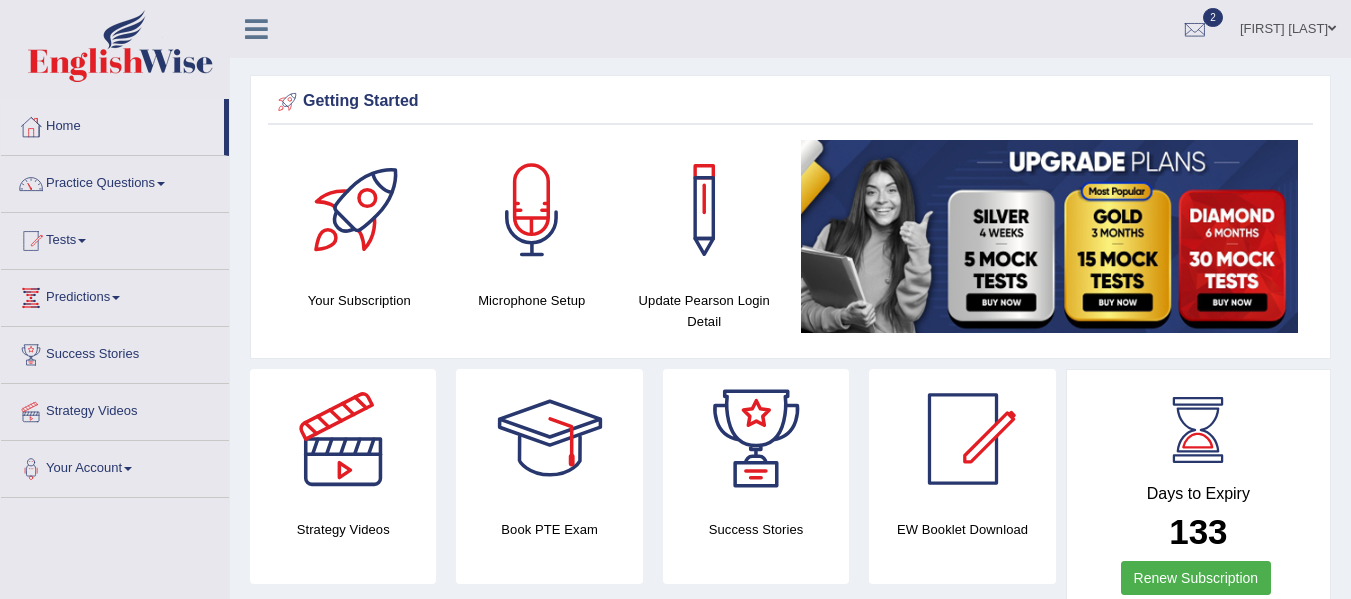 scroll, scrollTop: 238, scrollLeft: 0, axis: vertical 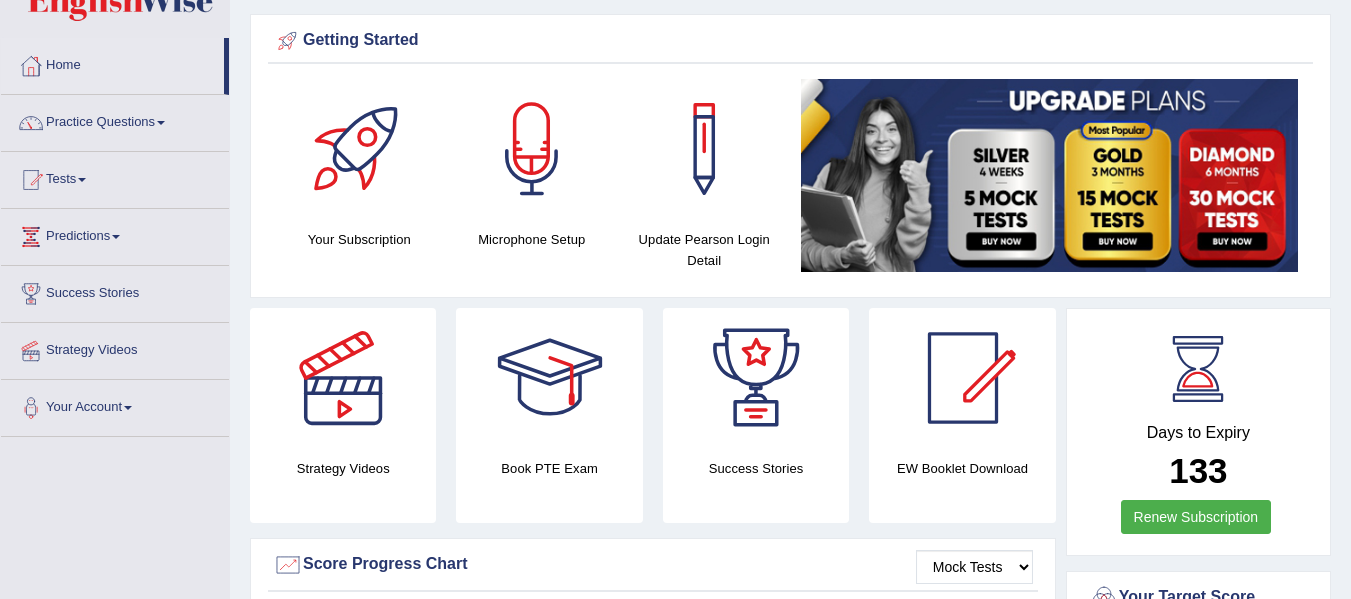 click on "Toggle navigation
Home
Practice Questions   Speaking Practice Read Aloud
Repeat Sentence
Describe Image
Re-tell Lecture
Answer Short Question
Summarize Group Discussion
Respond To A Situation
Writing Practice  Summarize Written Text
Write Essay
Reading Practice  Reading & Writing: Fill In The Blanks
Choose Multiple Answers
Re-order Paragraphs
Fill In The Blanks
Choose Single Answer
Listening Practice  Summarize Spoken Text
Highlight Incorrect Words
Highlight Correct Summary
Select Missing Word
Choose Single Answer
Choose Multiple Answers
Fill In The Blanks
Write From Dictation
Pronunciation
Tests
Take Mock Test" at bounding box center [675, 238] 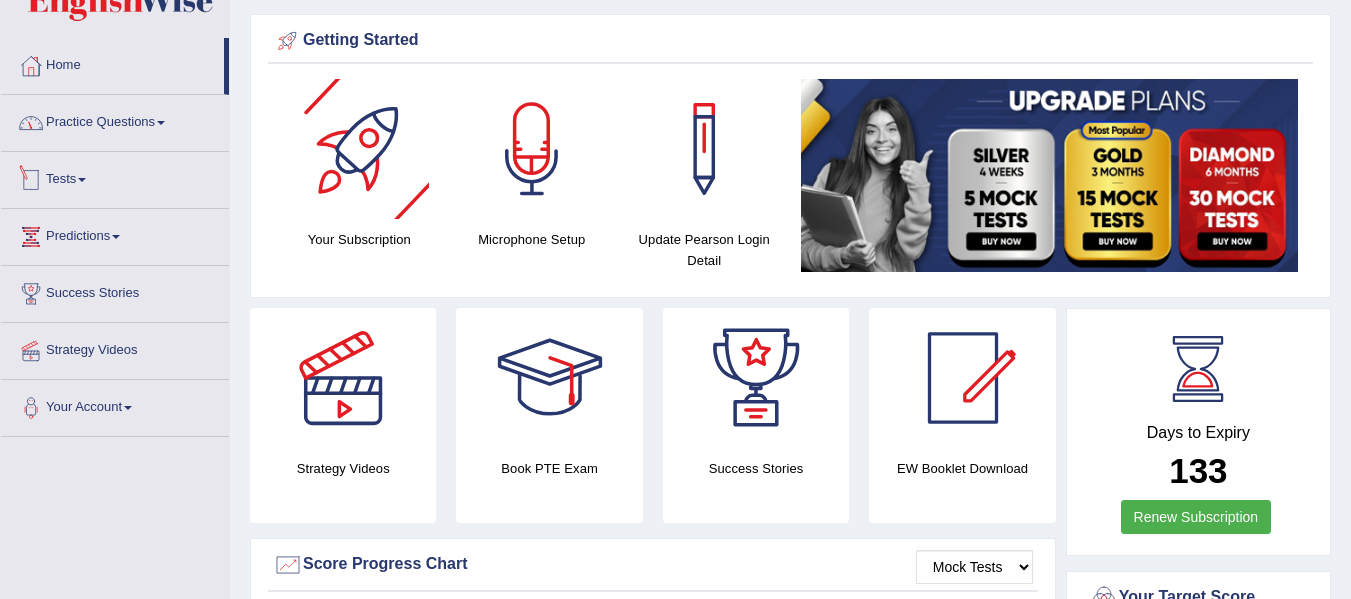 click on "Practice Questions" at bounding box center (115, 120) 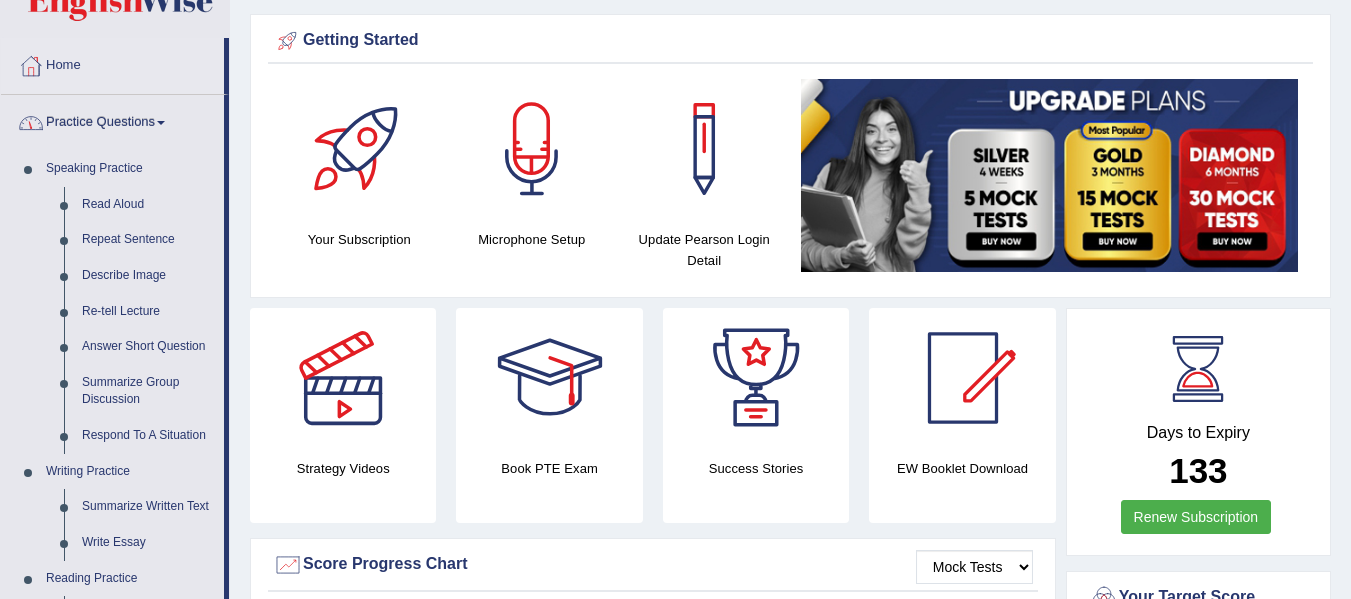 click on "Practice Questions" at bounding box center (112, 120) 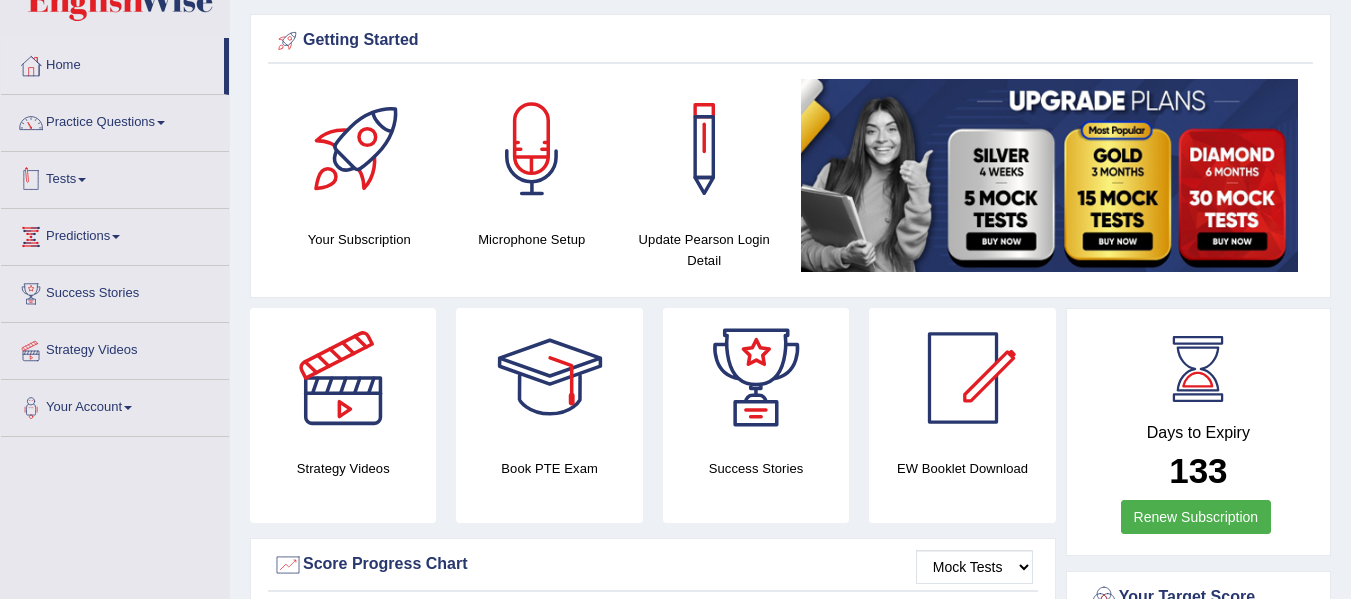 click on "Tests" at bounding box center (115, 177) 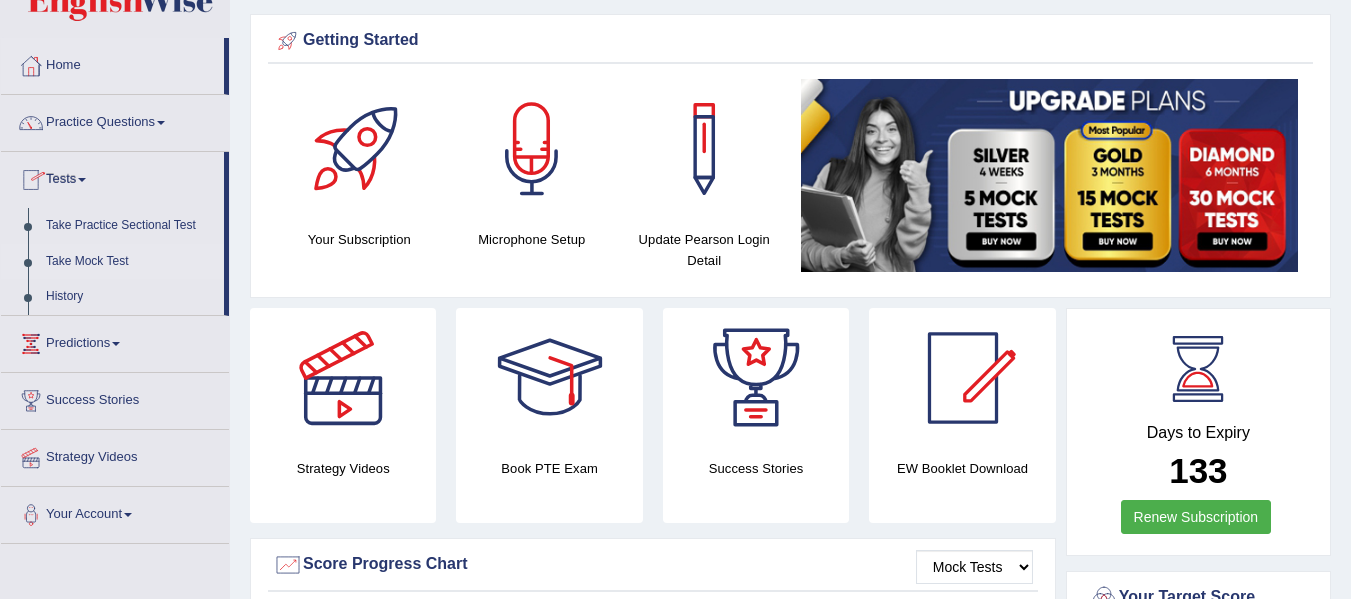click on "Take Mock Test" at bounding box center (130, 262) 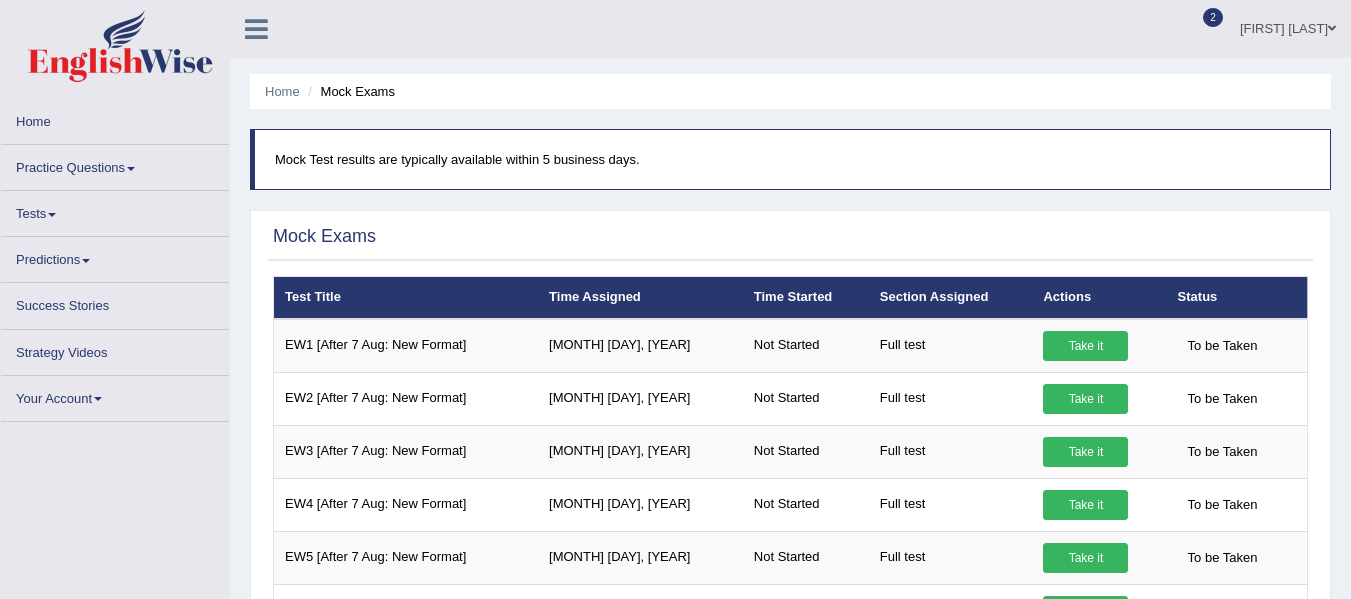 scroll, scrollTop: 0, scrollLeft: 0, axis: both 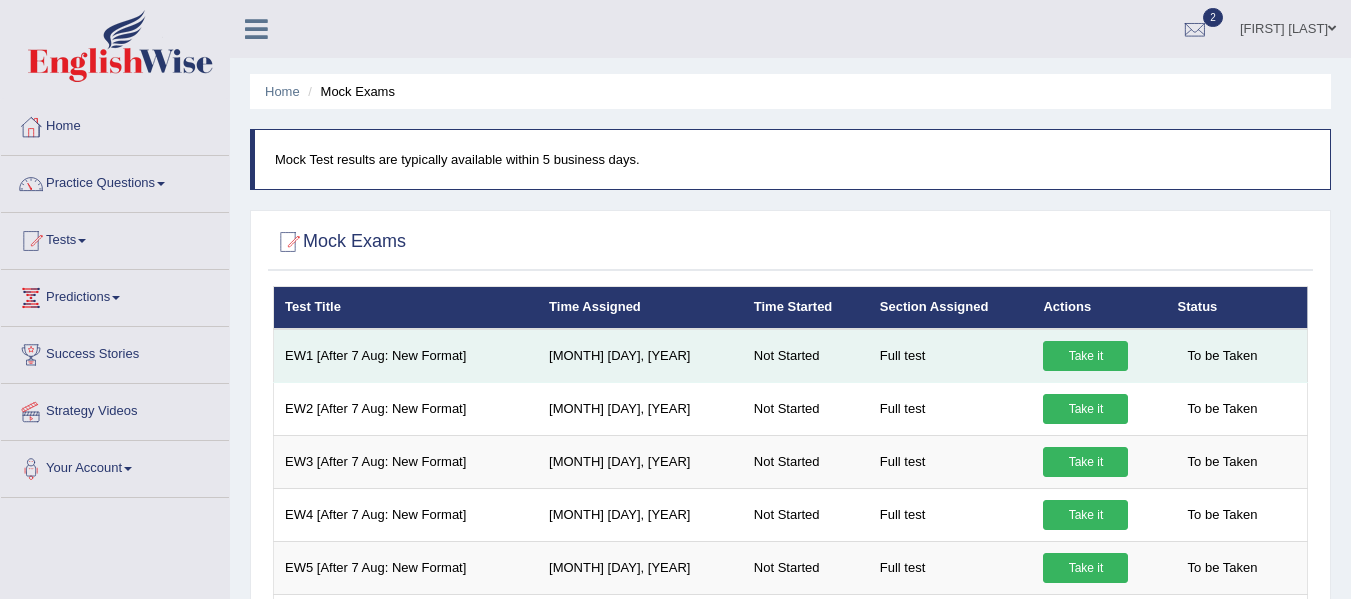 click on "Take it" at bounding box center (1085, 356) 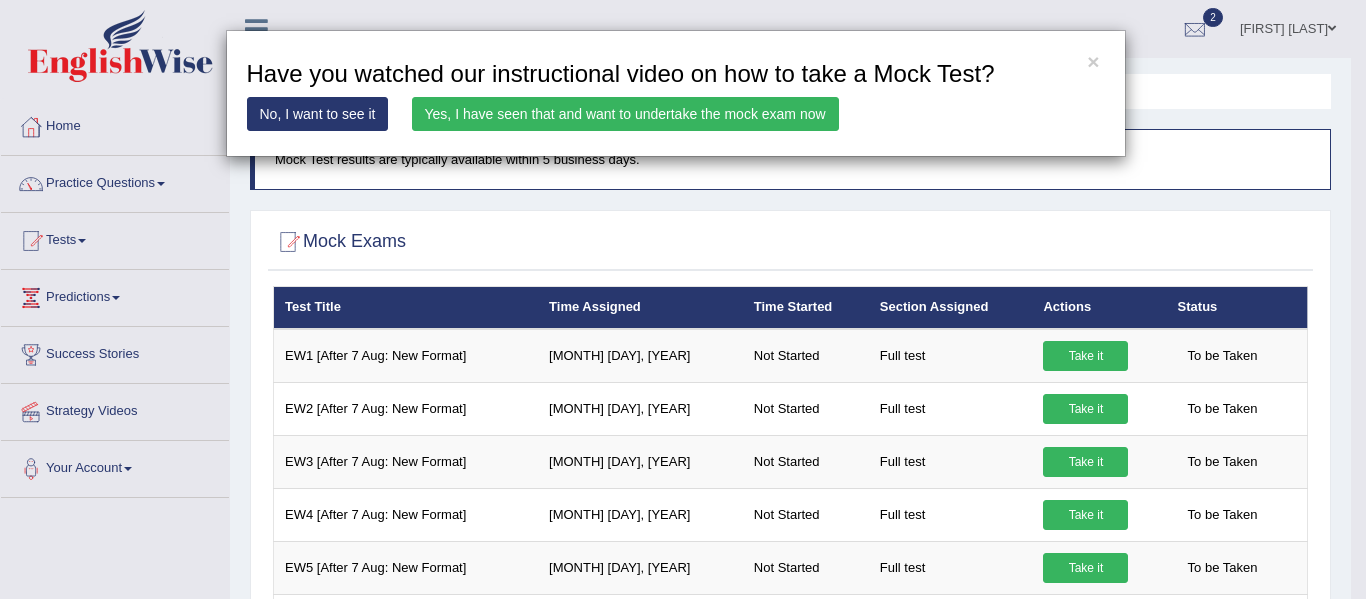 click on "Yes, I have seen that and want to undertake the mock exam now" at bounding box center (625, 114) 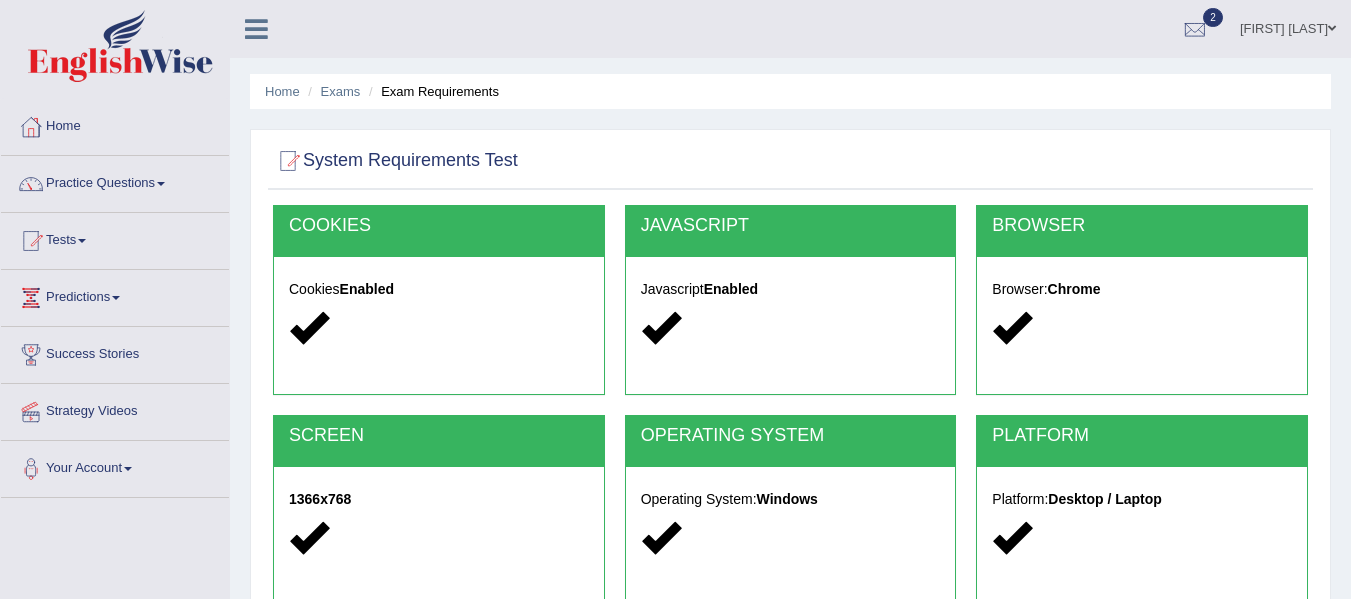 scroll, scrollTop: 0, scrollLeft: 0, axis: both 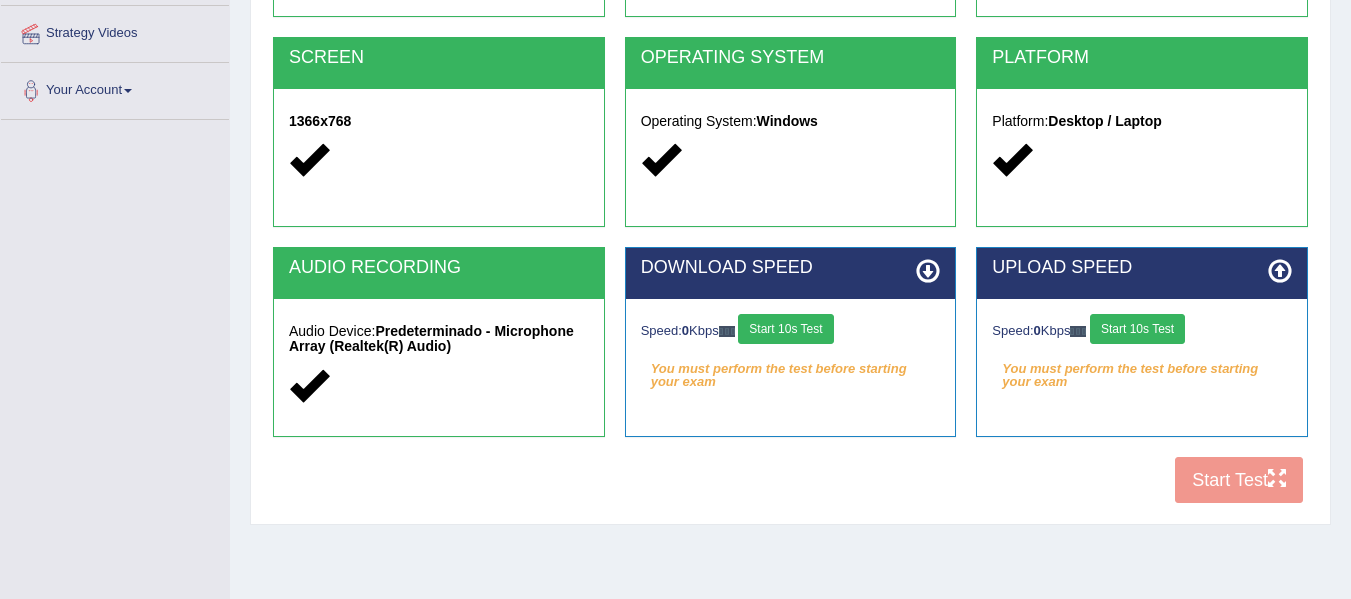 click on "Speed:  0  Kbps    Start 10s Test" at bounding box center [791, 331] 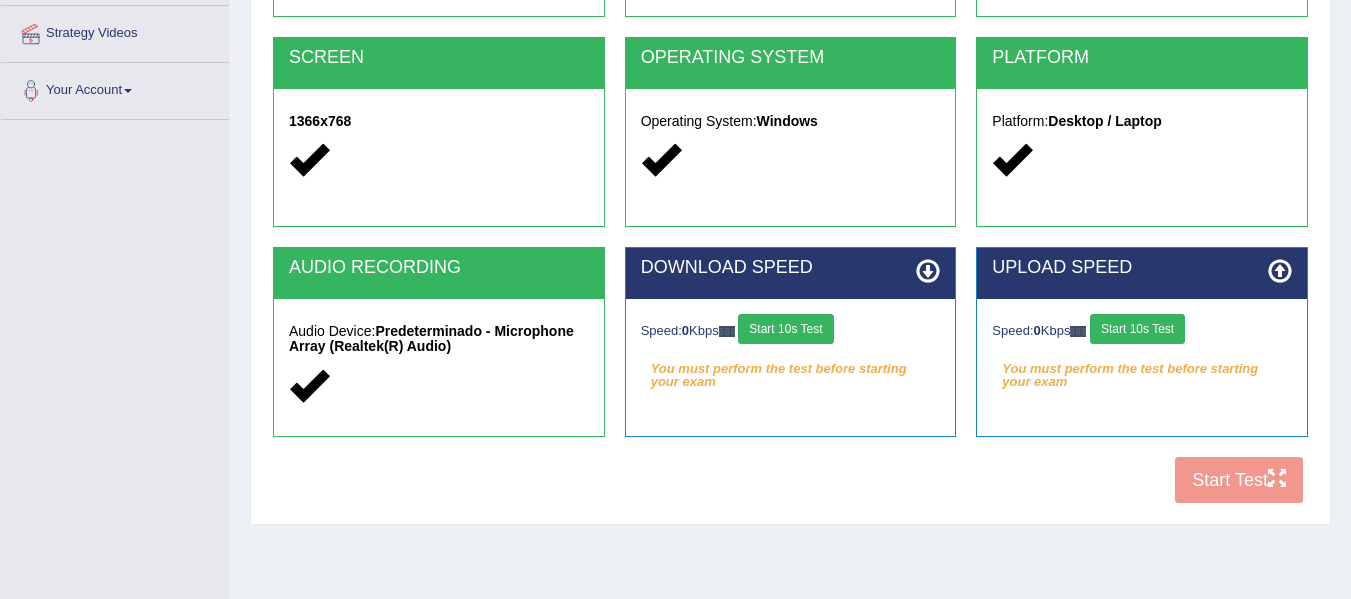 click on "Start 10s Test" at bounding box center (785, 329) 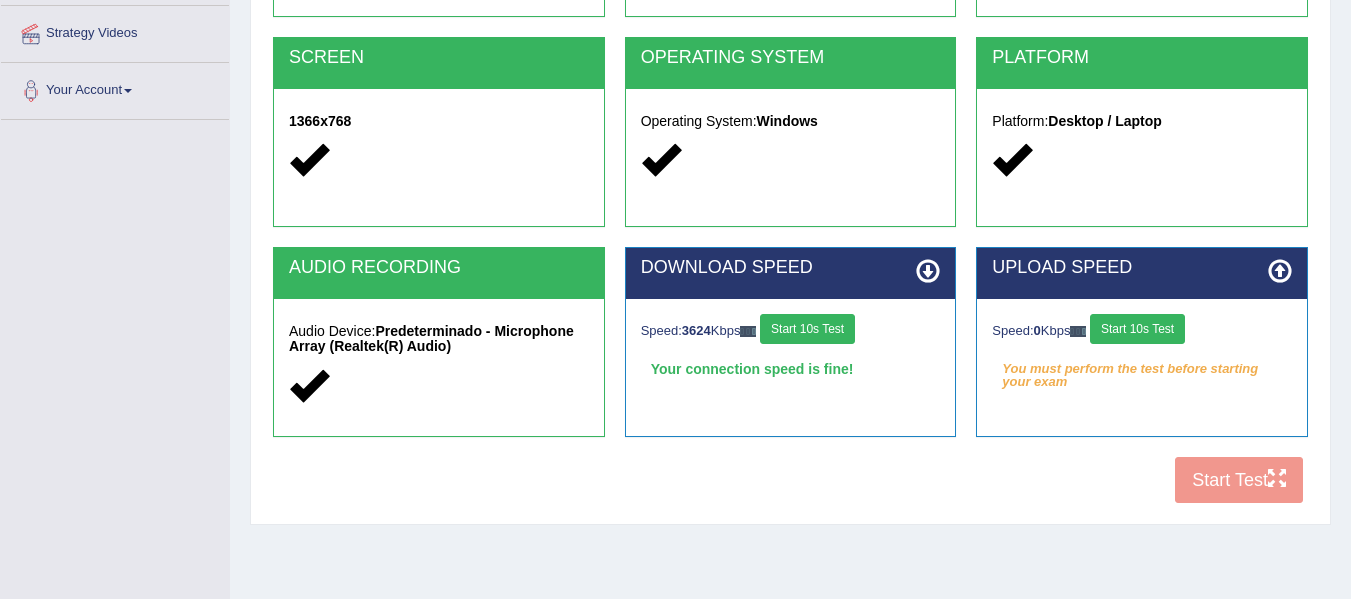 click on "Start 10s Test" at bounding box center (1137, 329) 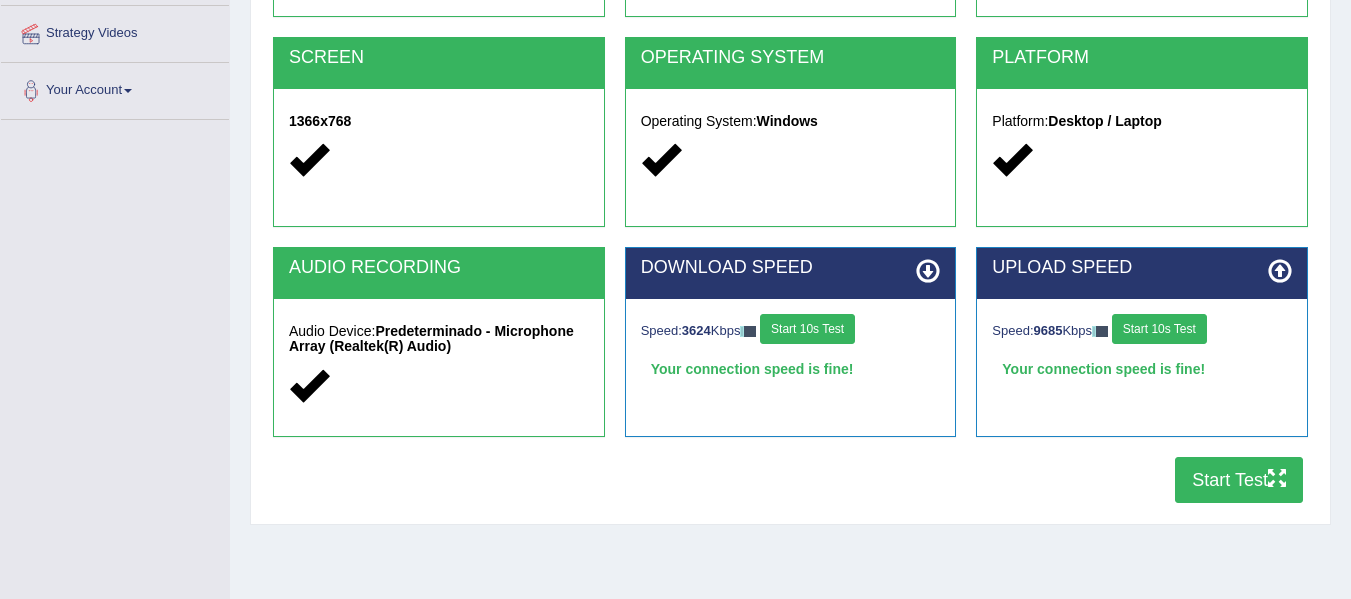click on "Start Test" at bounding box center [1239, 480] 